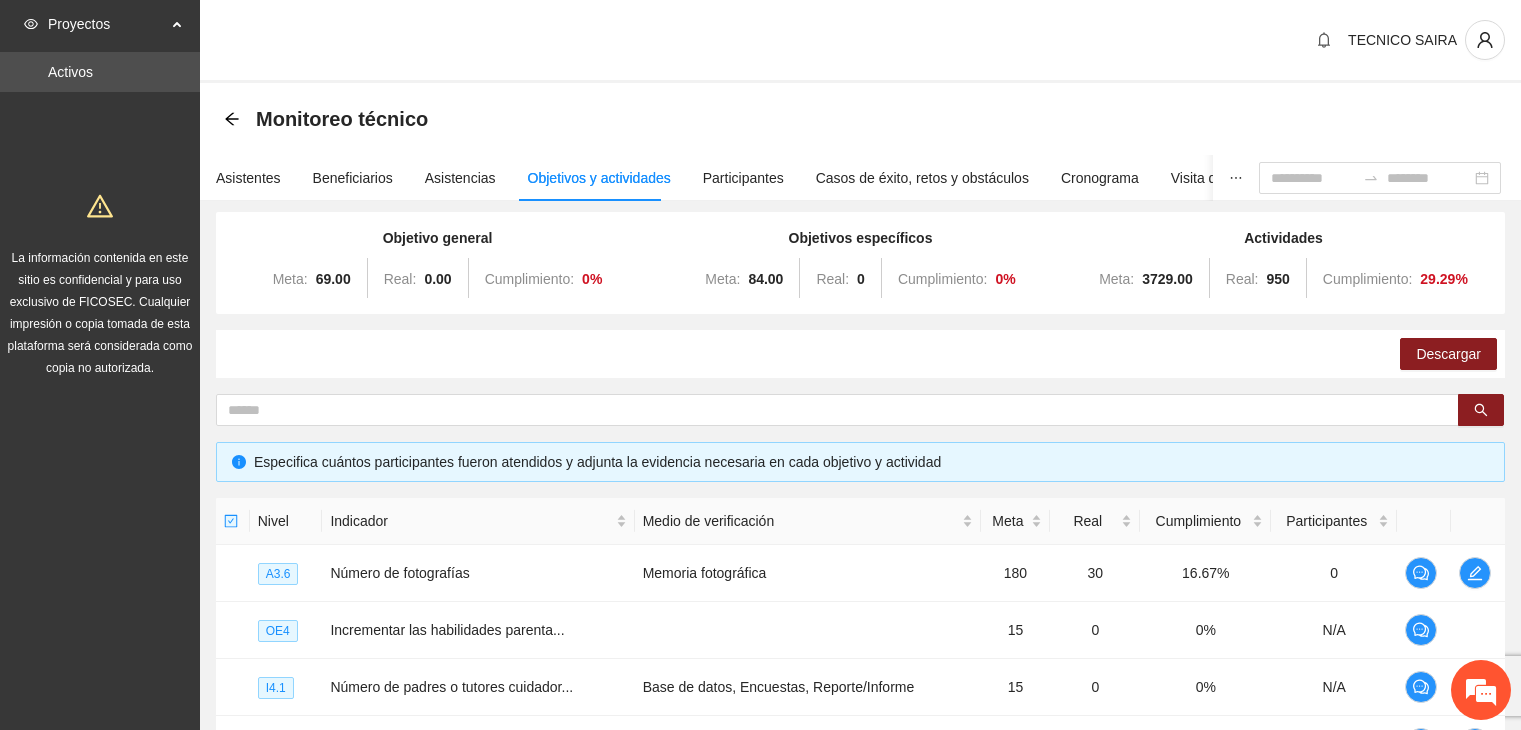 scroll, scrollTop: 347, scrollLeft: 0, axis: vertical 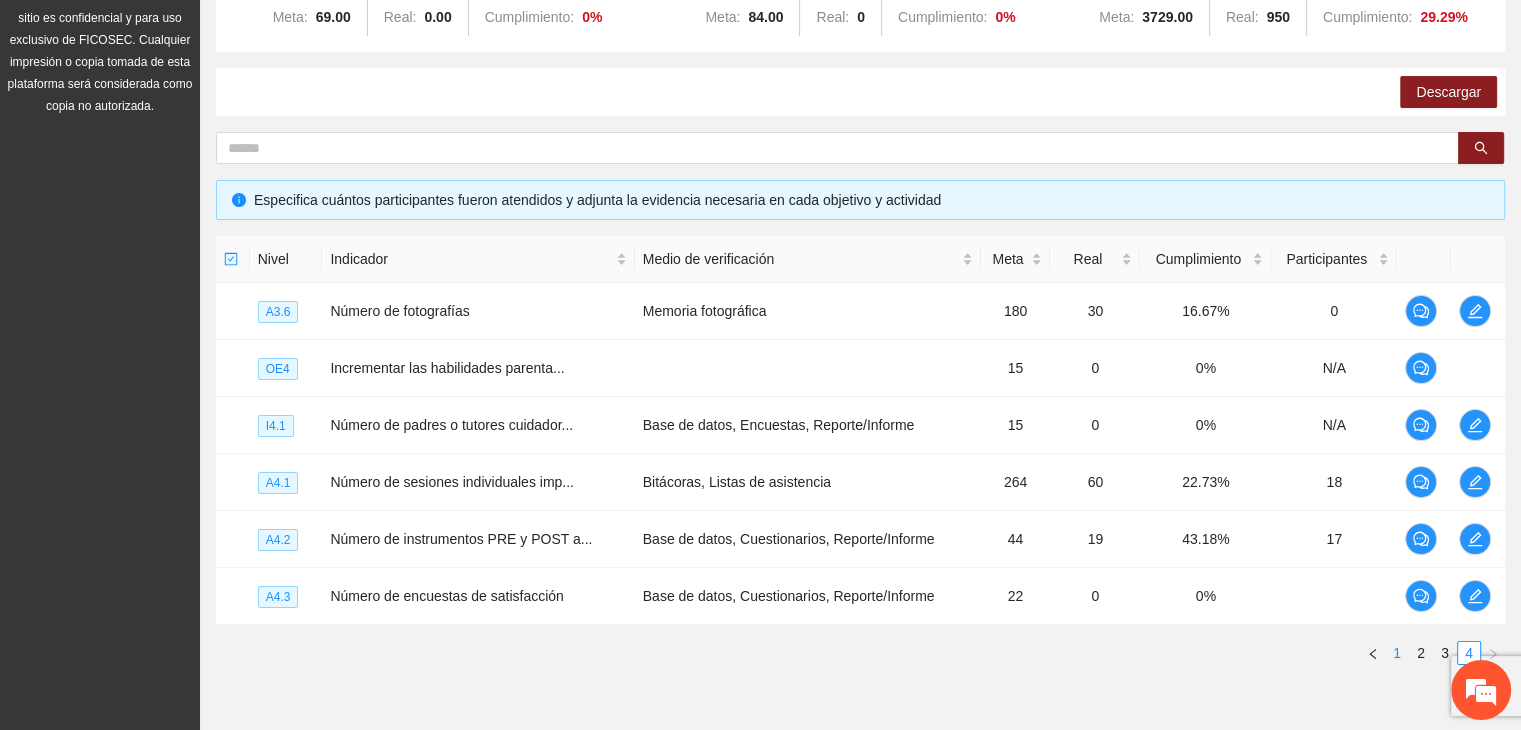 click on "1" at bounding box center [1397, 653] 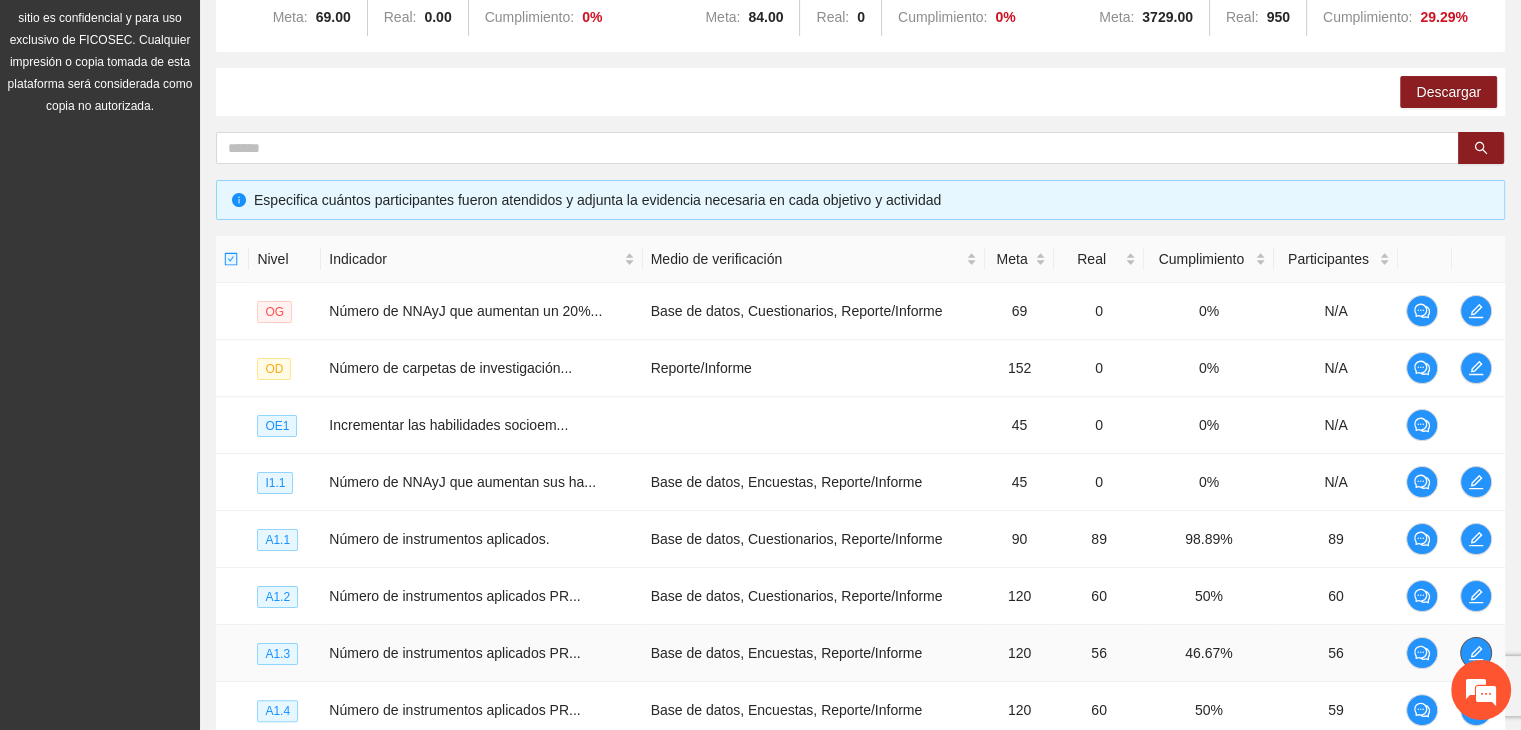 click 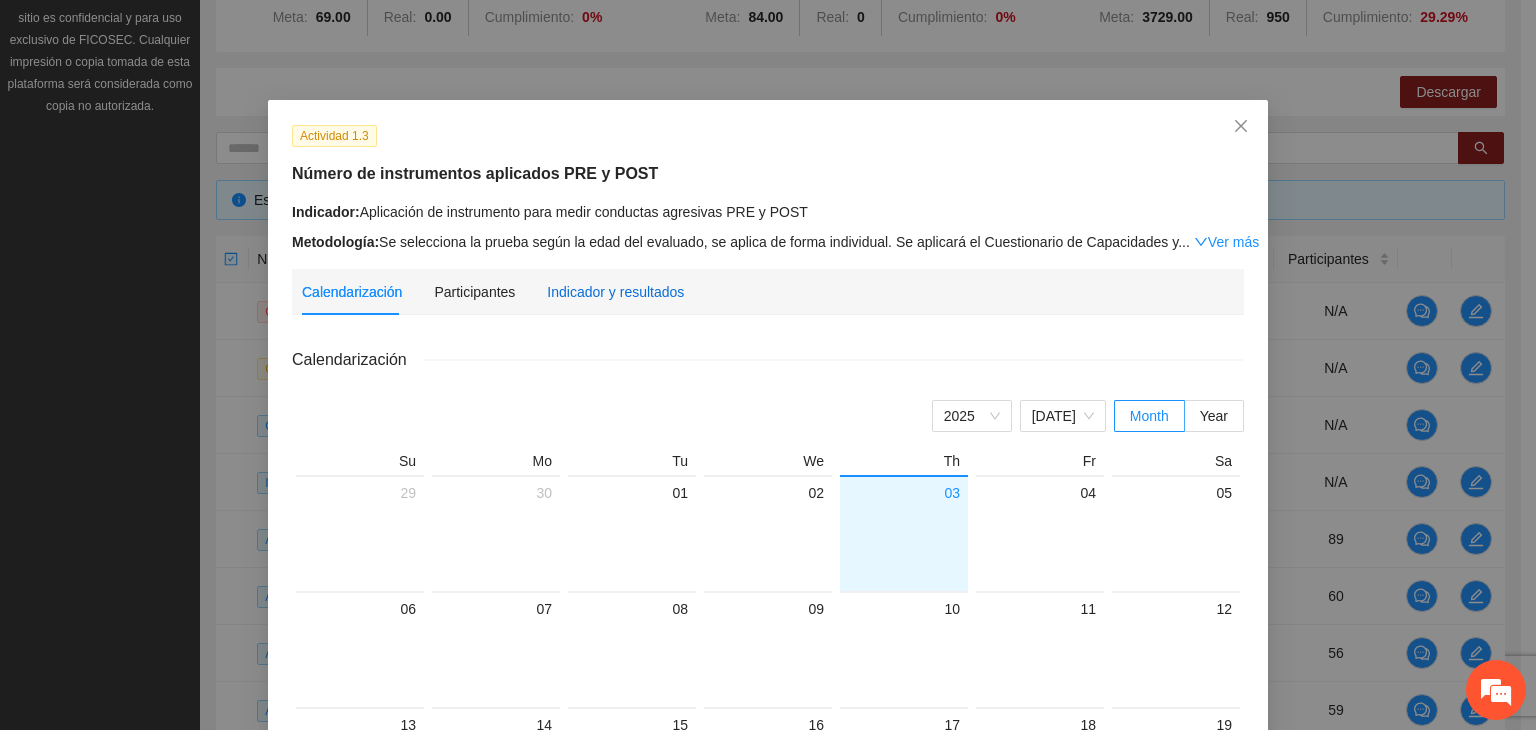 click on "Indicador y resultados" at bounding box center [615, 292] 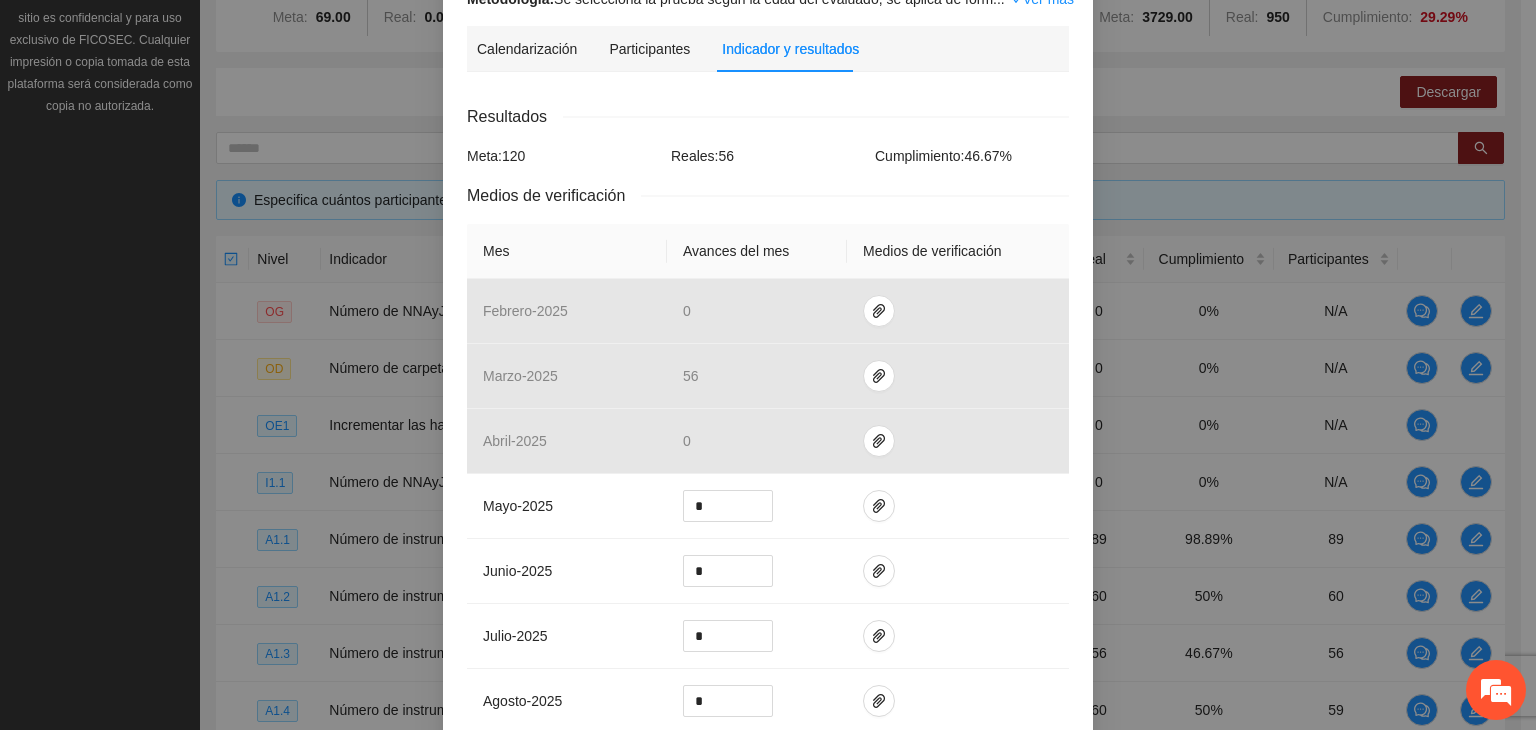 scroll, scrollTop: 273, scrollLeft: 0, axis: vertical 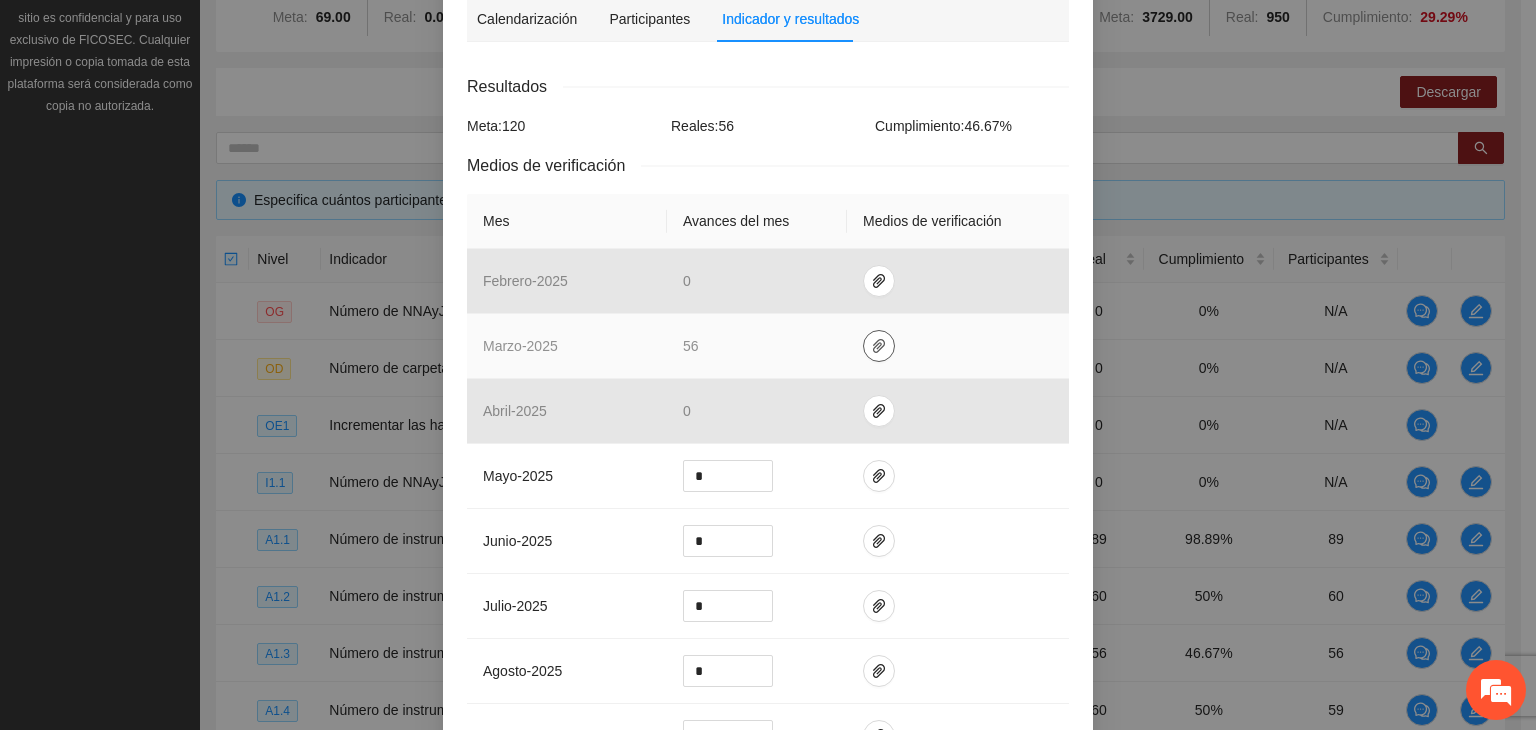 click 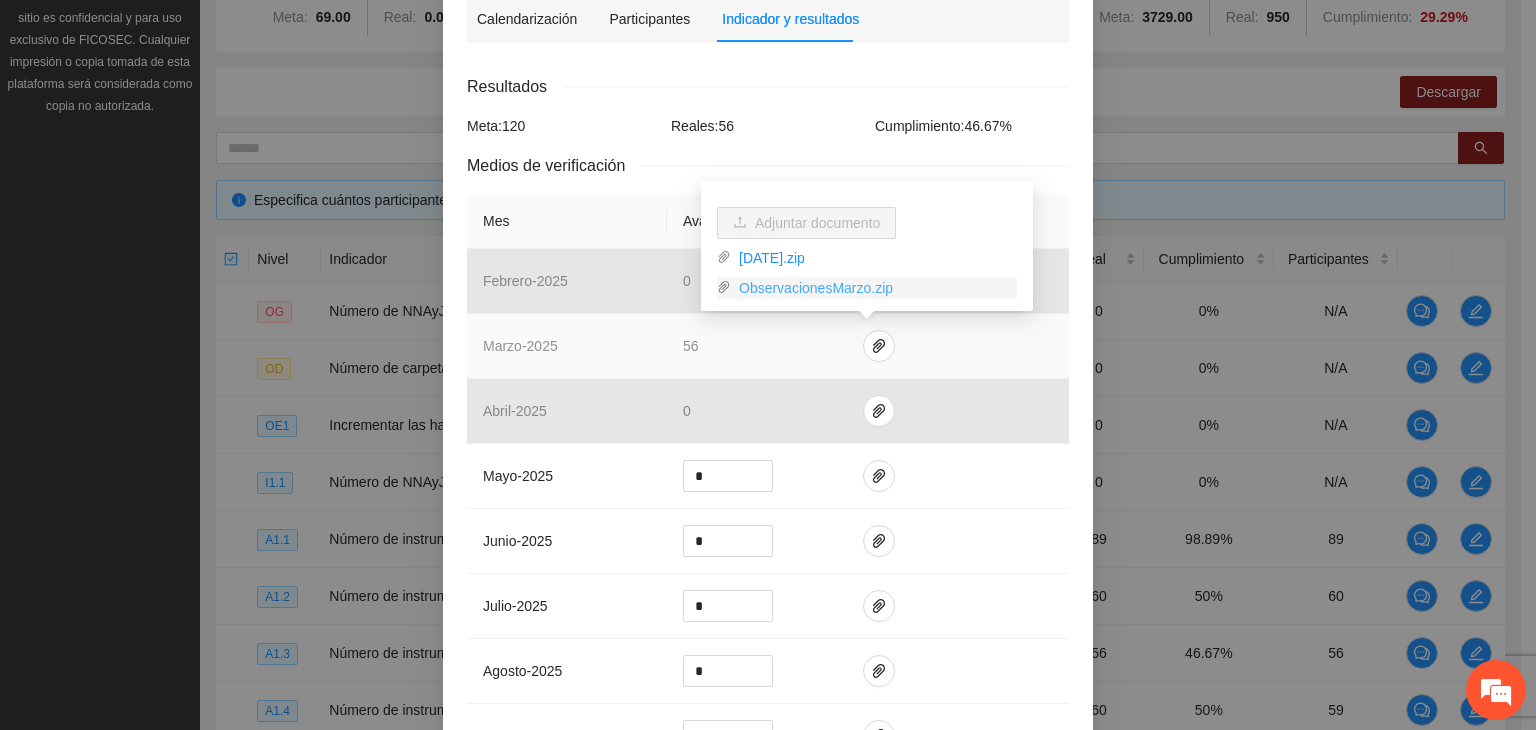click on "ObservacionesMarzo.zip" at bounding box center (874, 288) 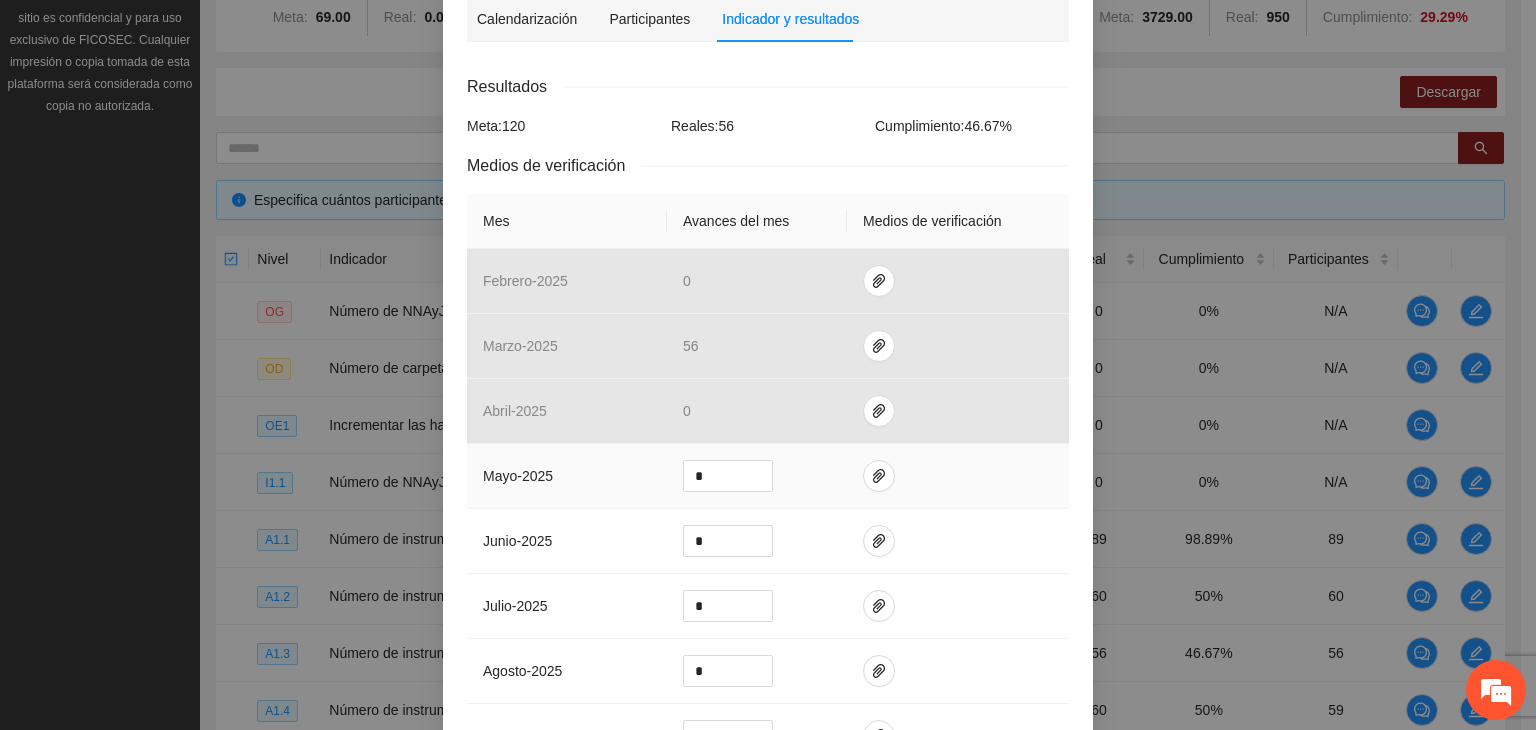 click at bounding box center (958, 476) 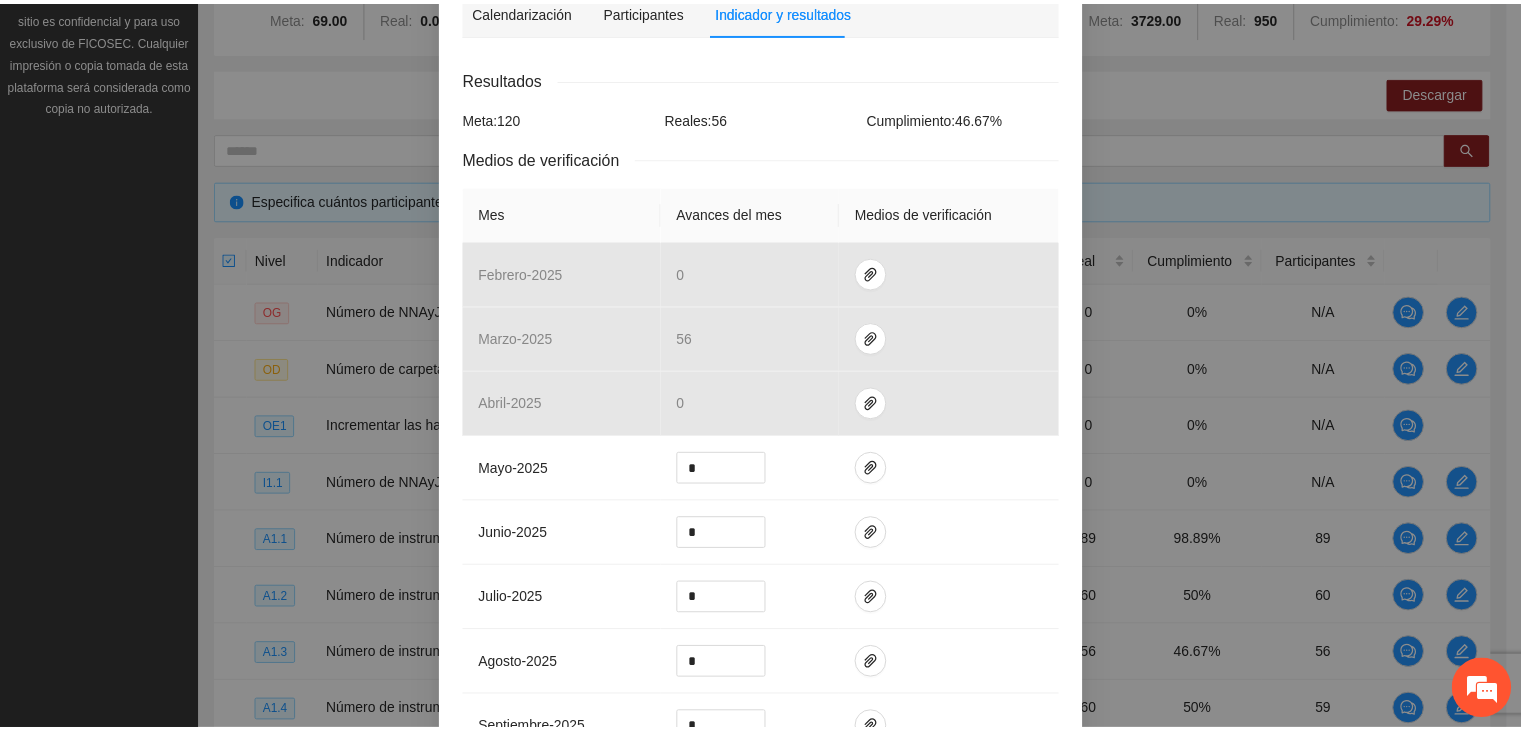 scroll, scrollTop: 0, scrollLeft: 0, axis: both 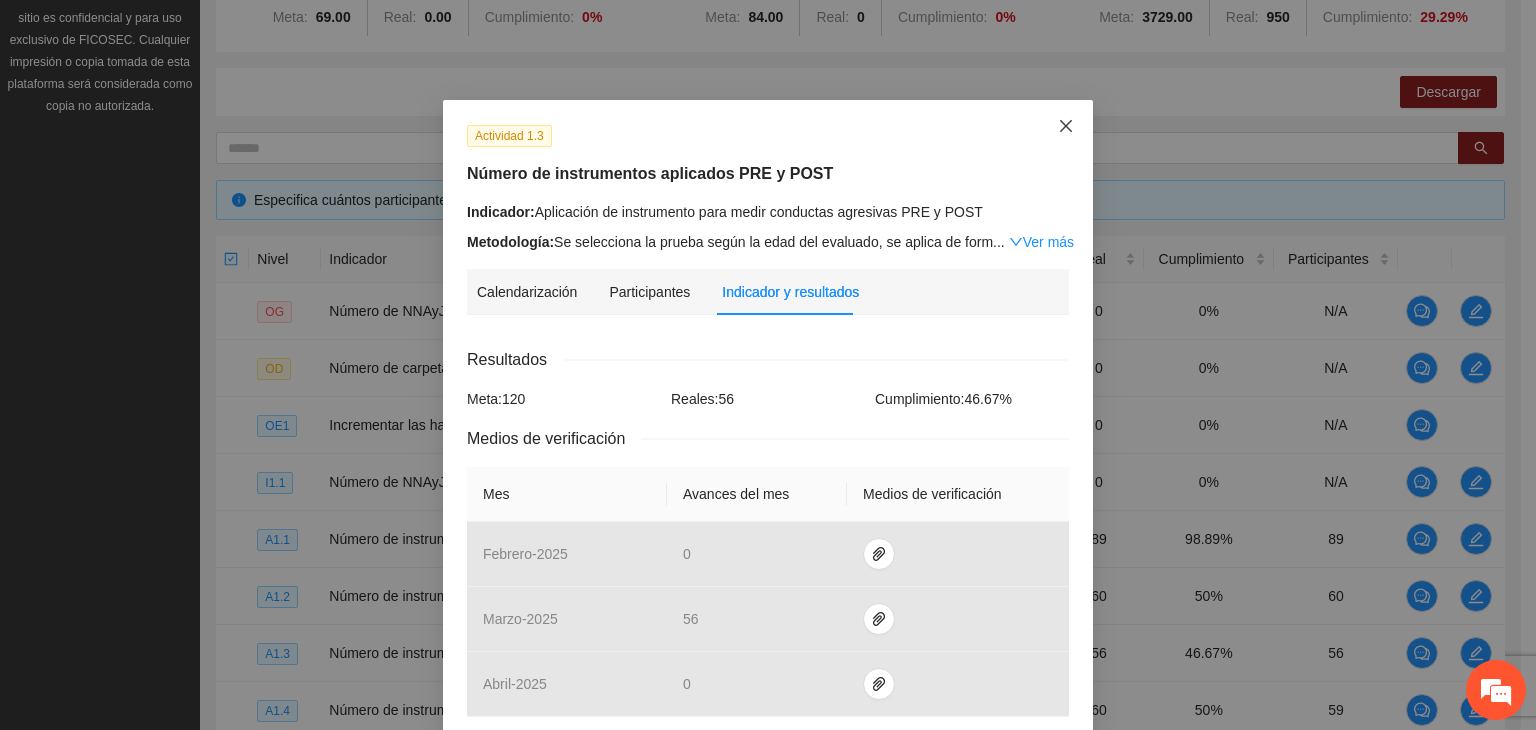 click 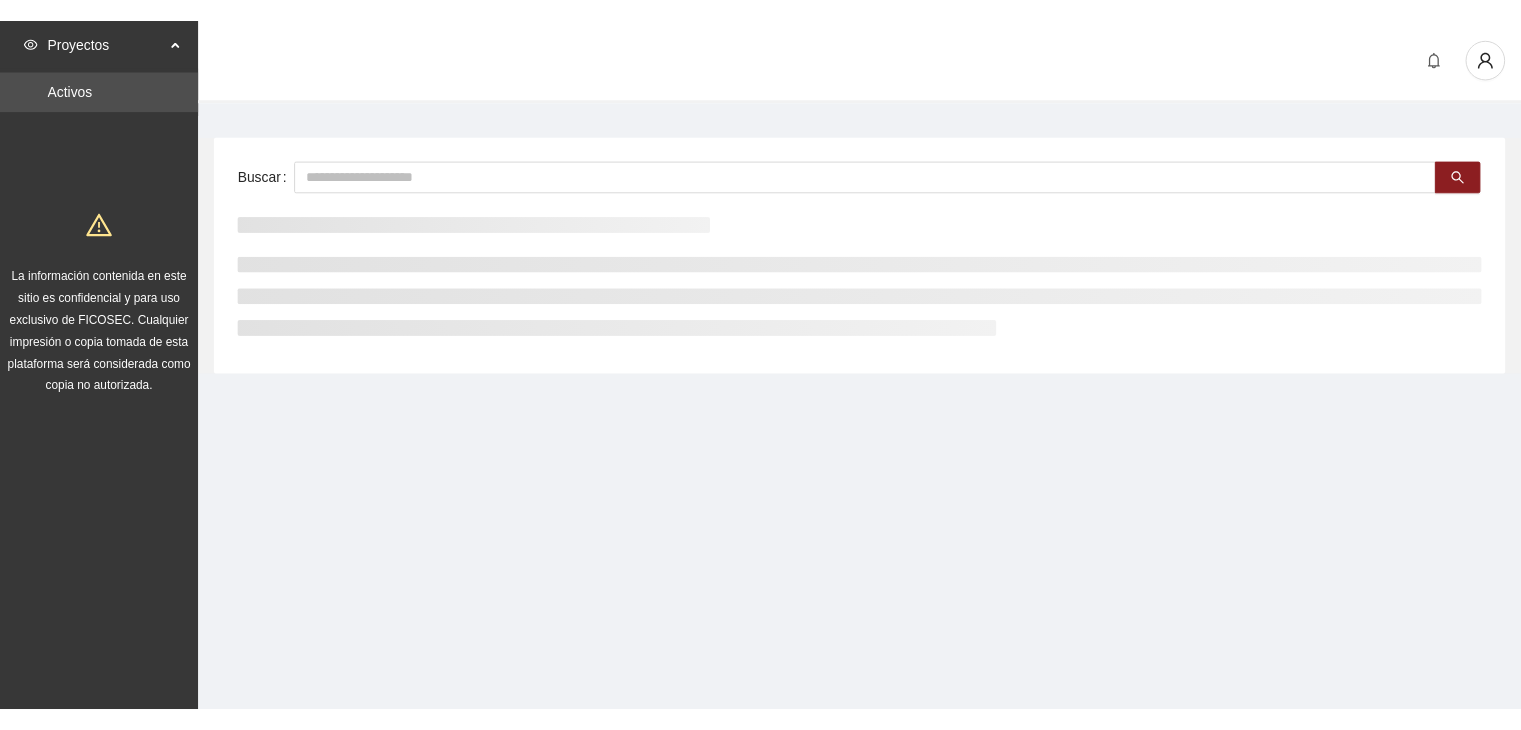 scroll, scrollTop: 0, scrollLeft: 0, axis: both 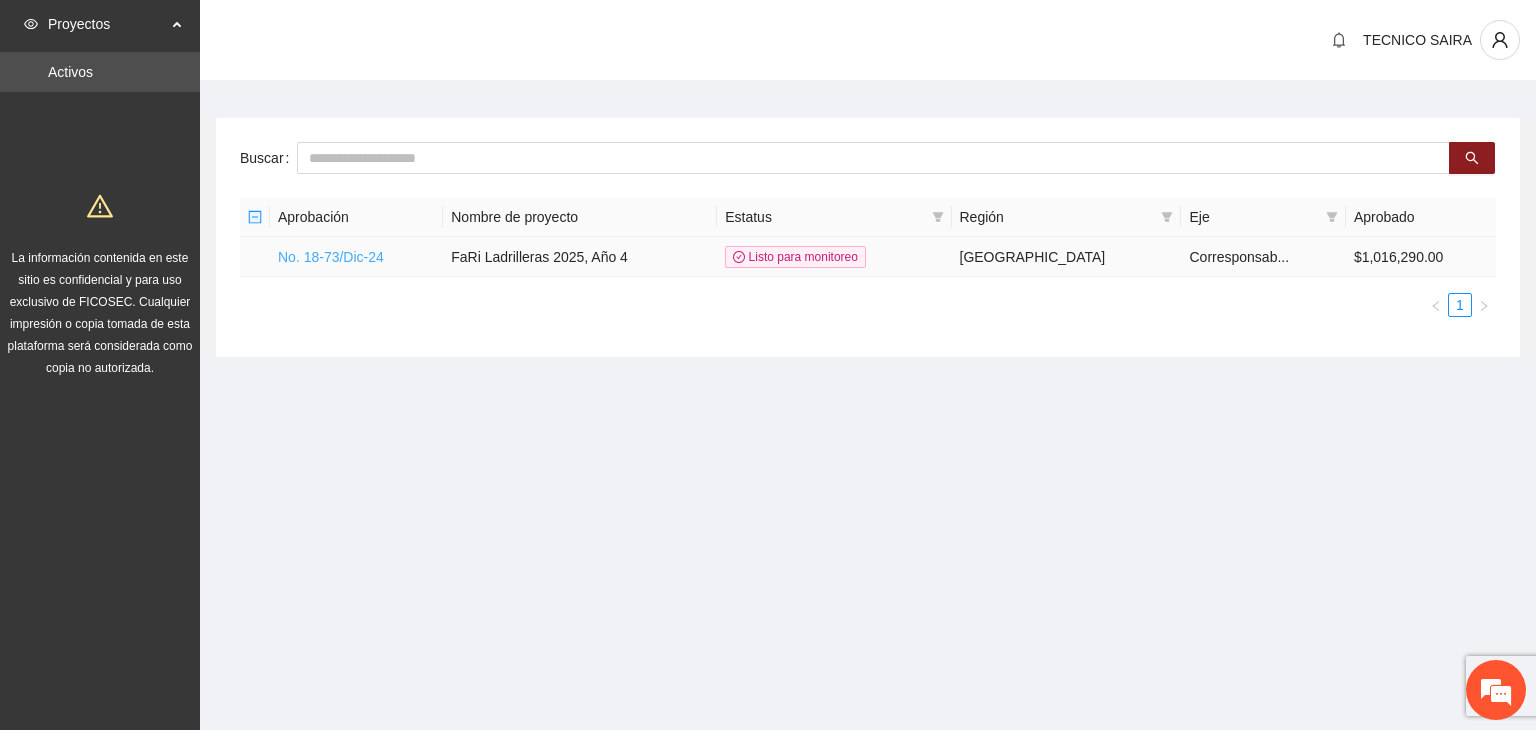 click on "No. 18-73/Dic-24" at bounding box center [331, 257] 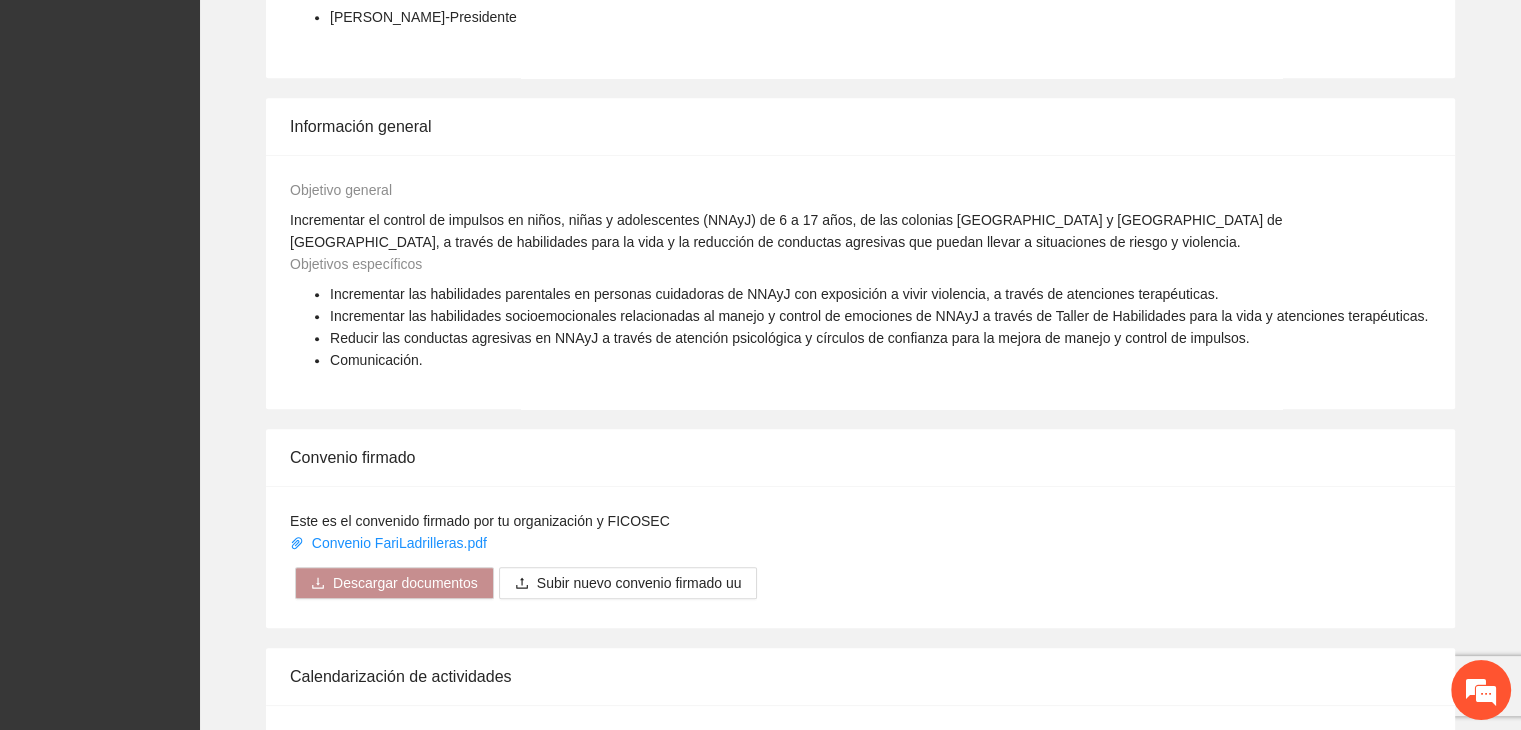 scroll, scrollTop: 1437, scrollLeft: 0, axis: vertical 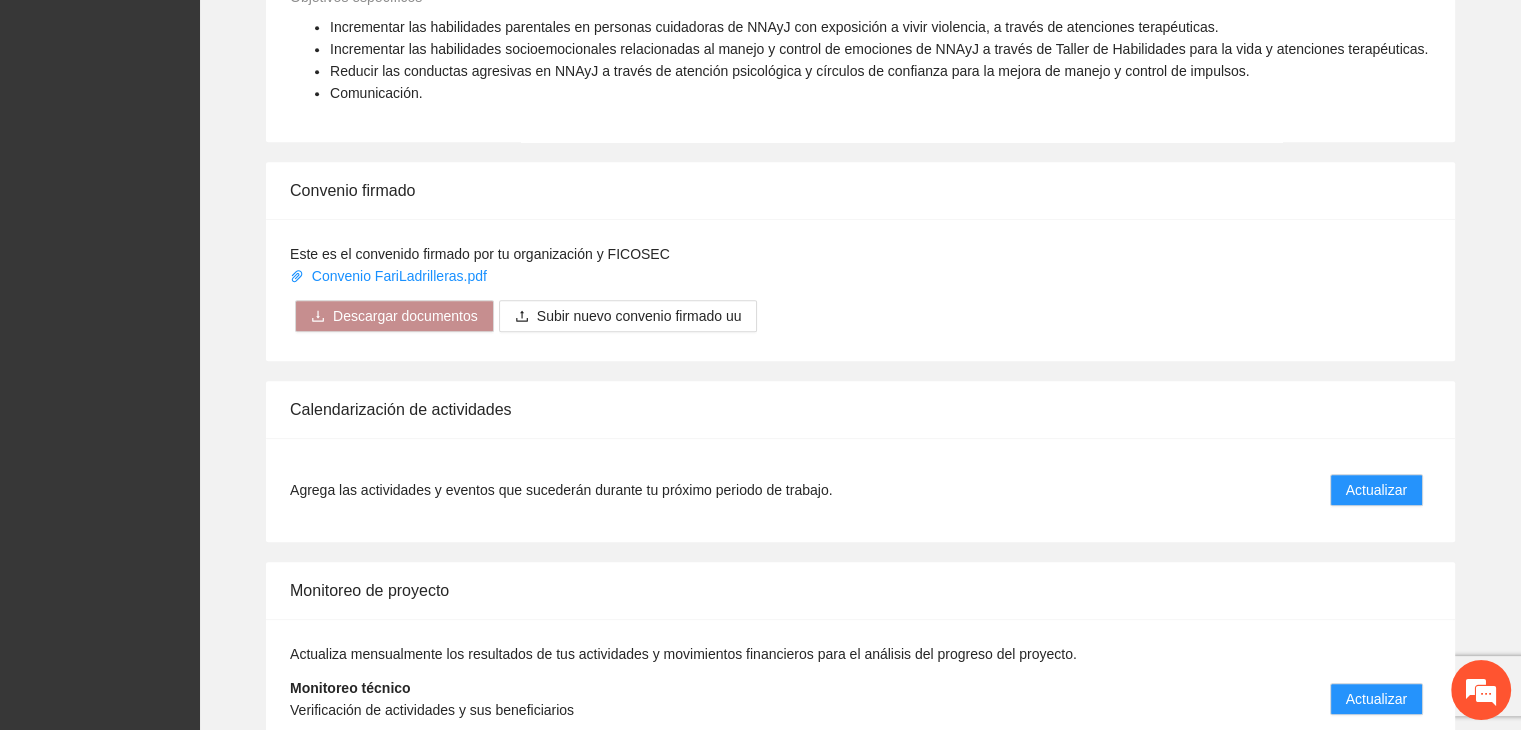 click on "Monitoreo técnico Verificación de actividades y sus beneficiarios Actualizar" at bounding box center [860, 699] 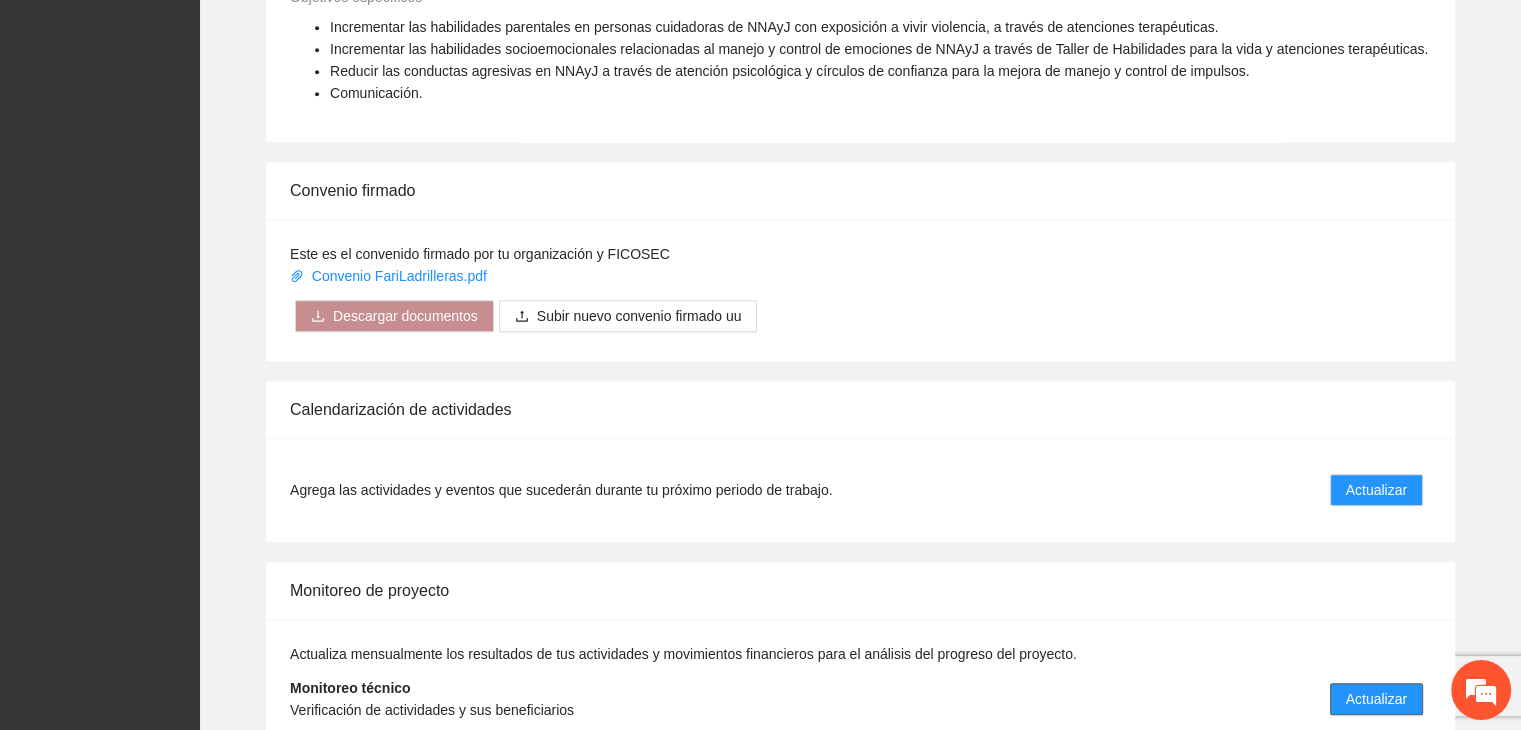 click on "Actualizar" at bounding box center (1376, 699) 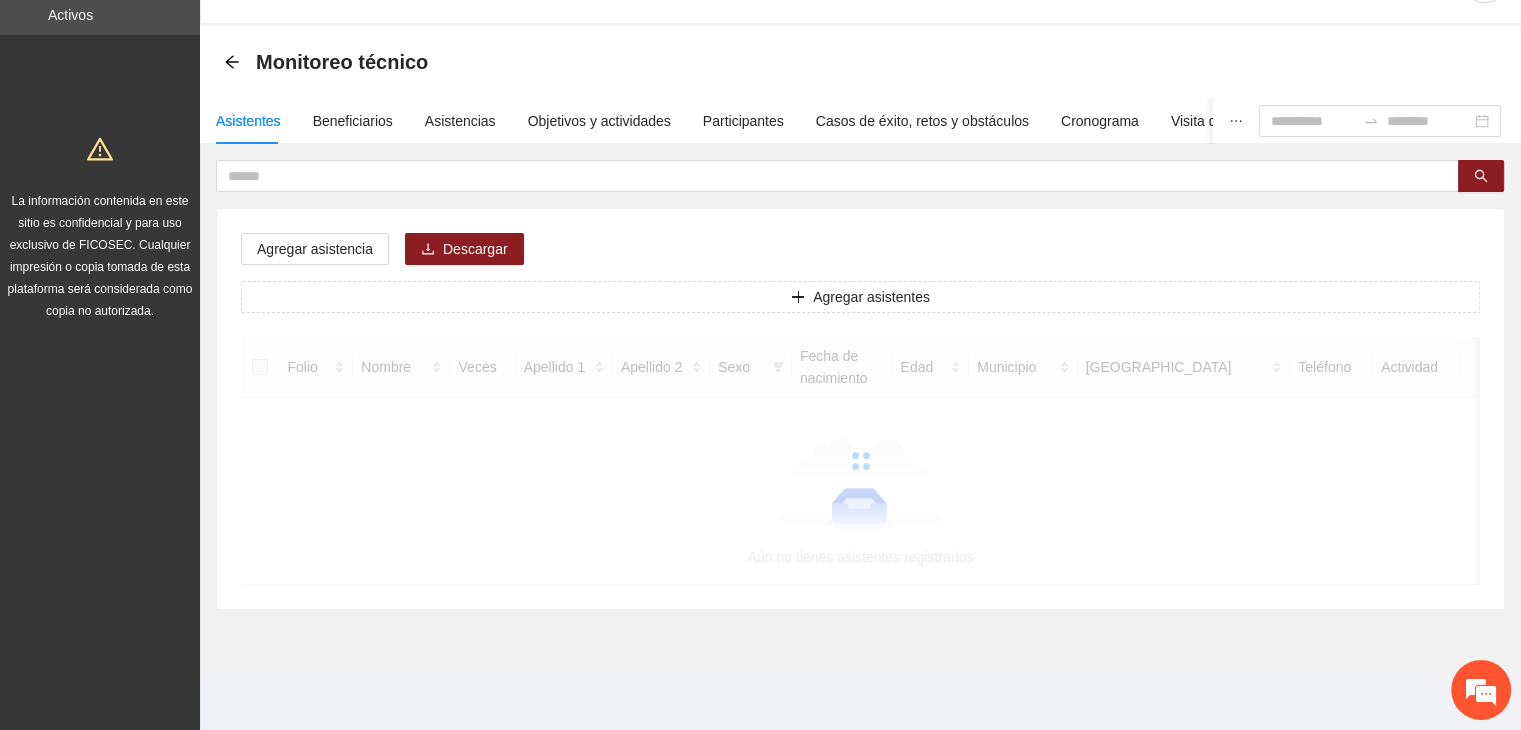 scroll, scrollTop: 0, scrollLeft: 0, axis: both 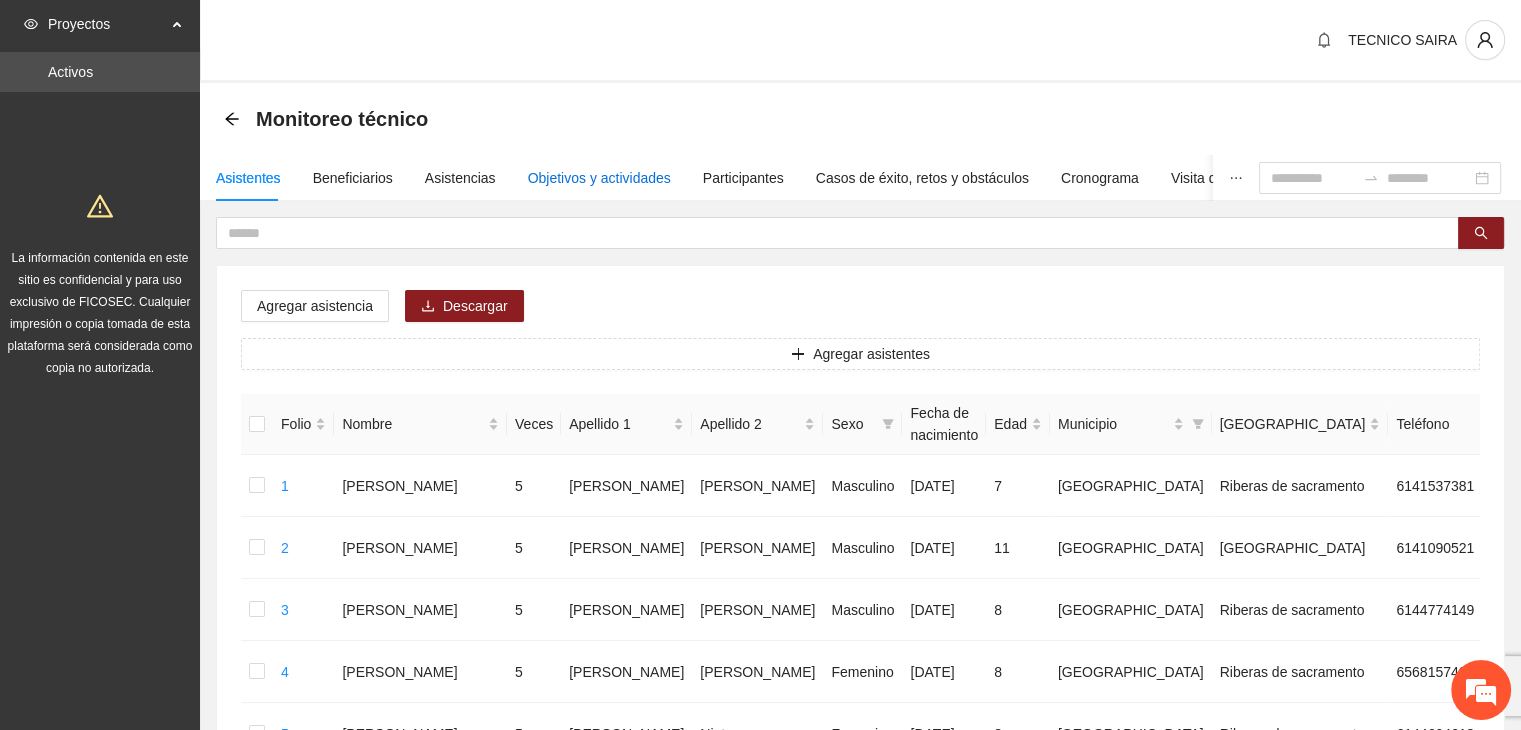 click on "Objetivos y actividades" at bounding box center [599, 178] 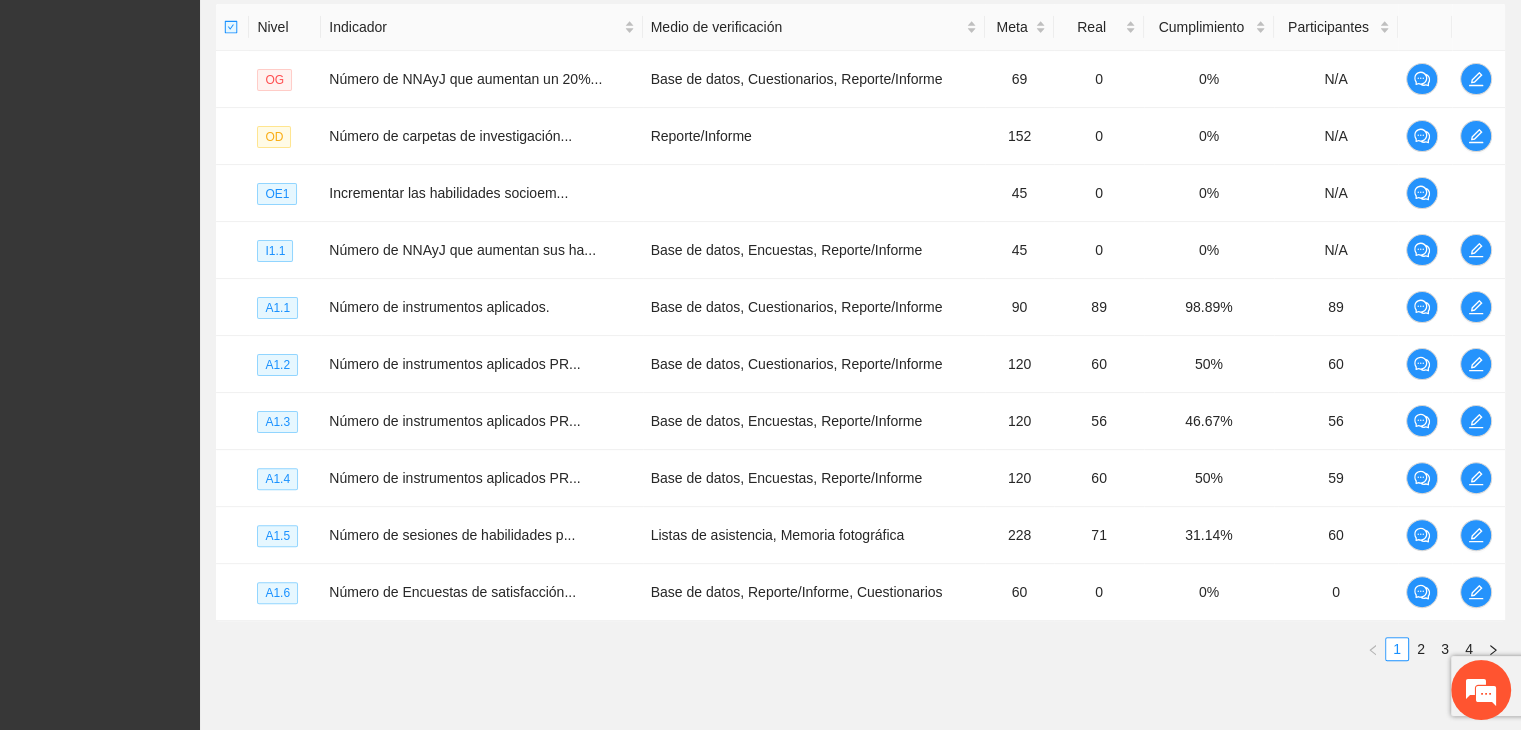 scroll, scrollTop: 496, scrollLeft: 0, axis: vertical 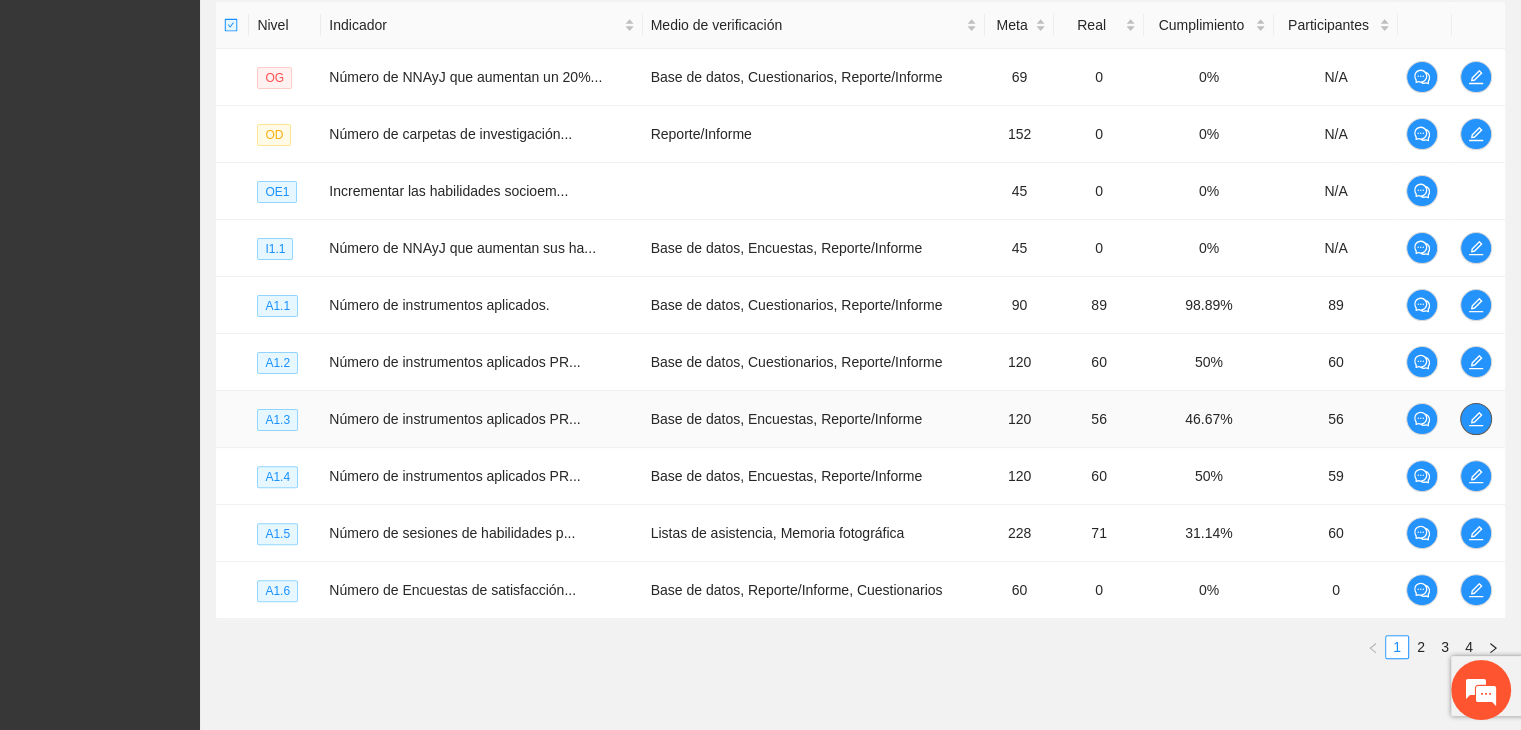 click 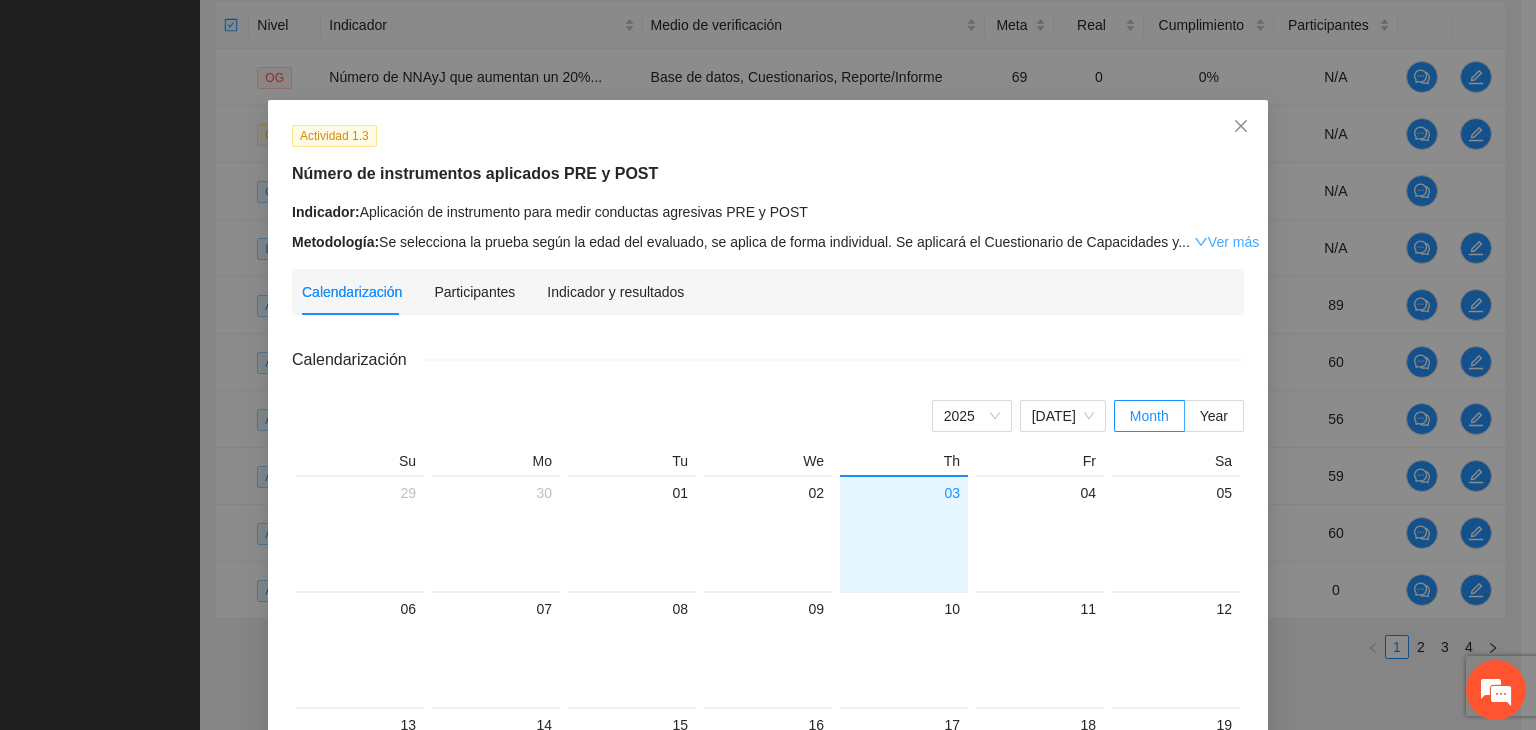 click on "Ver más" at bounding box center [1226, 242] 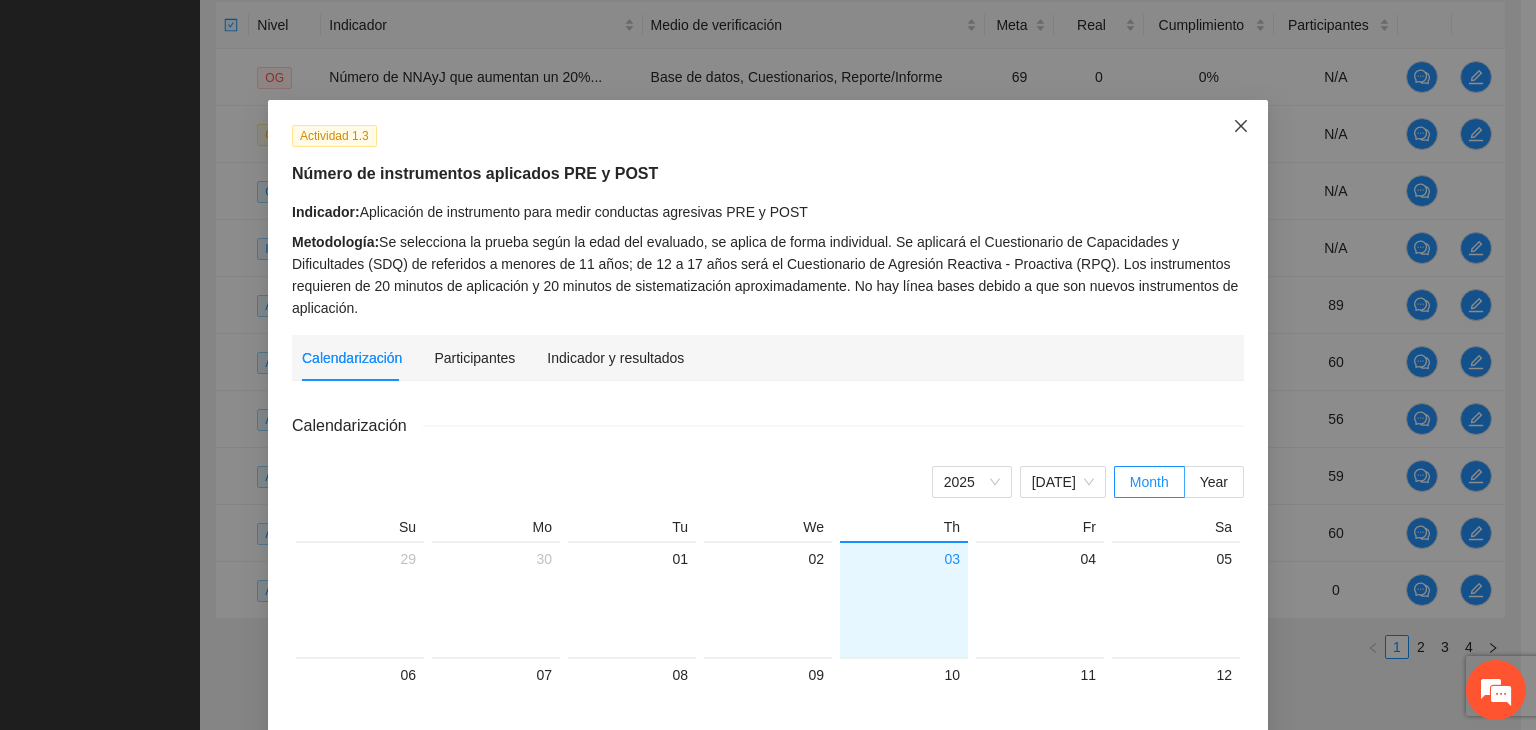 click at bounding box center (1241, 127) 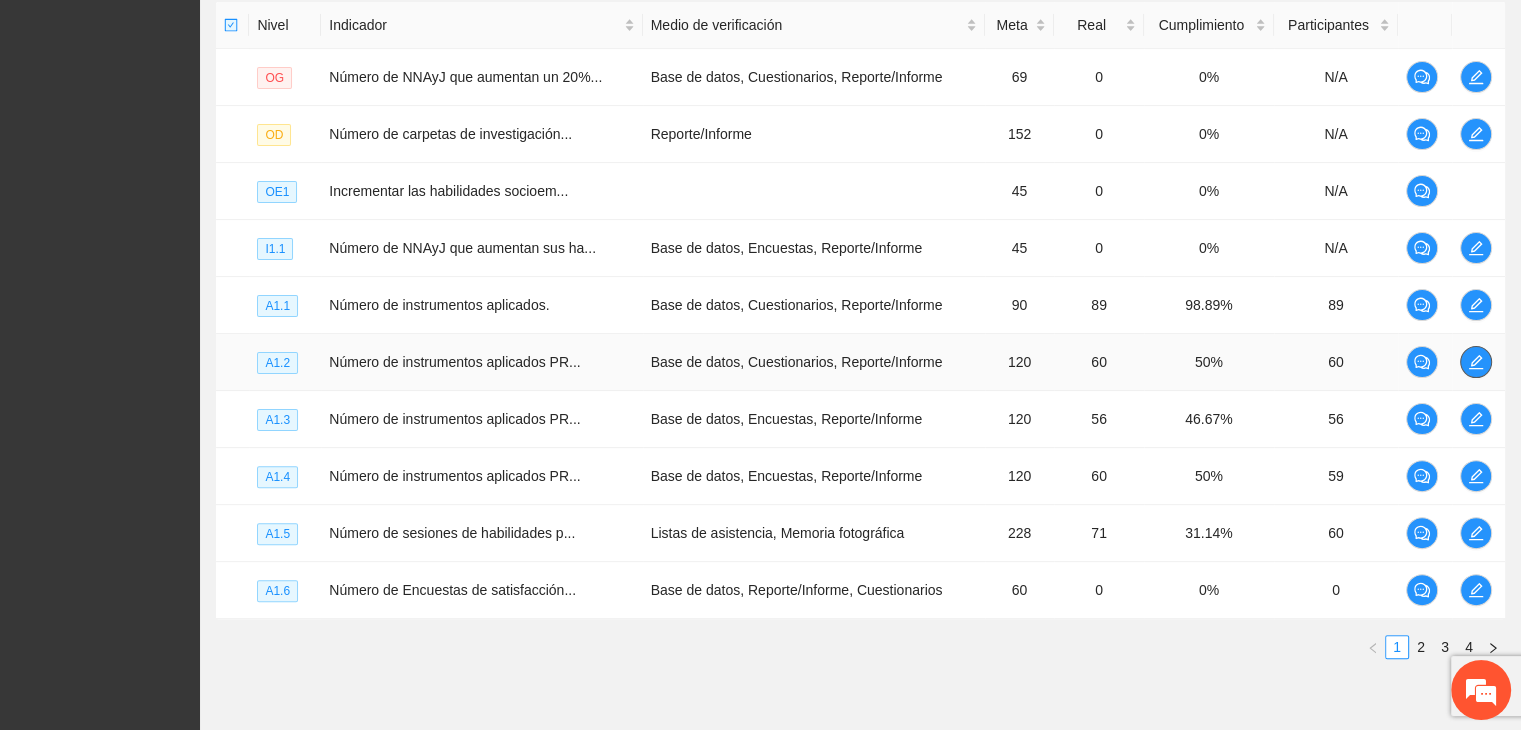 click 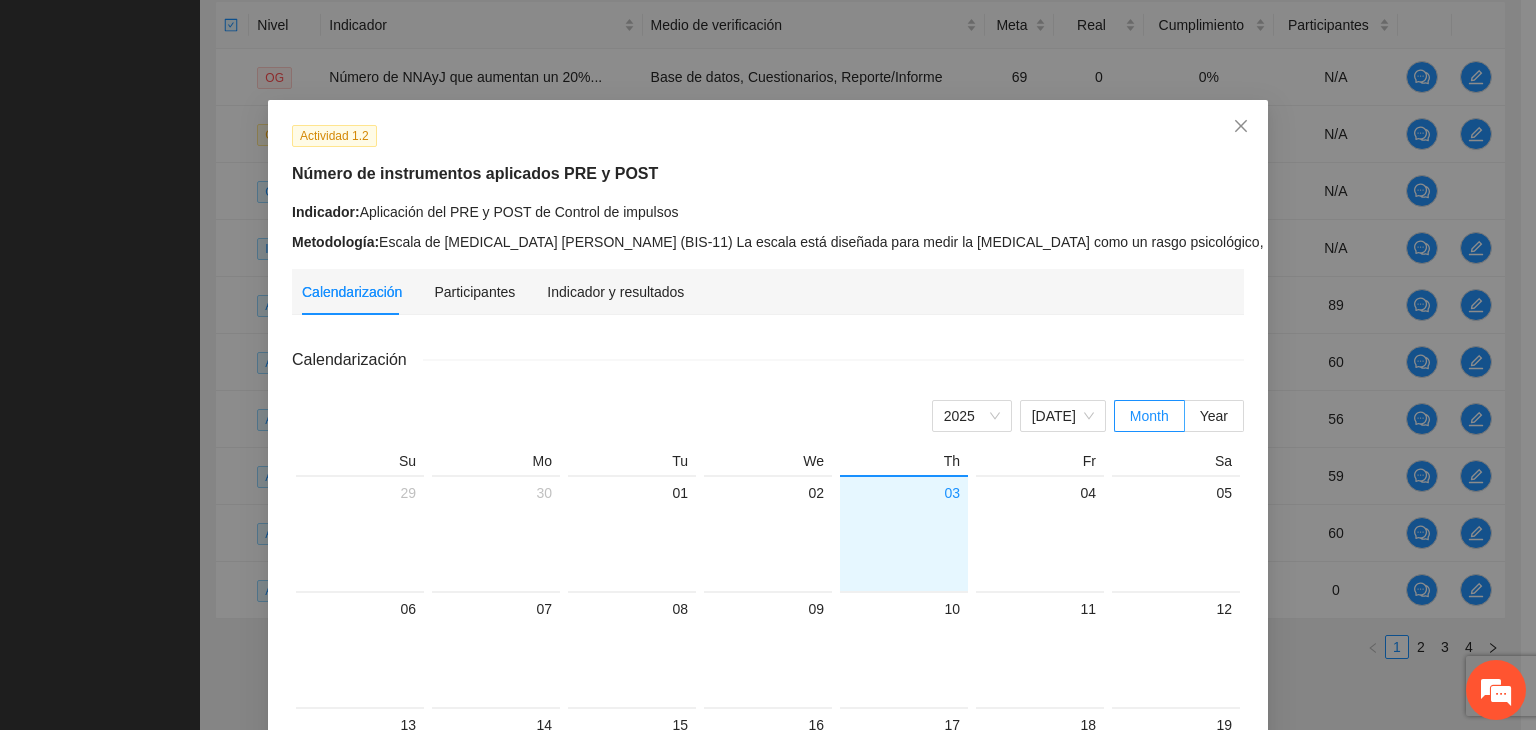 click on "Ver más" at bounding box center (1349, 242) 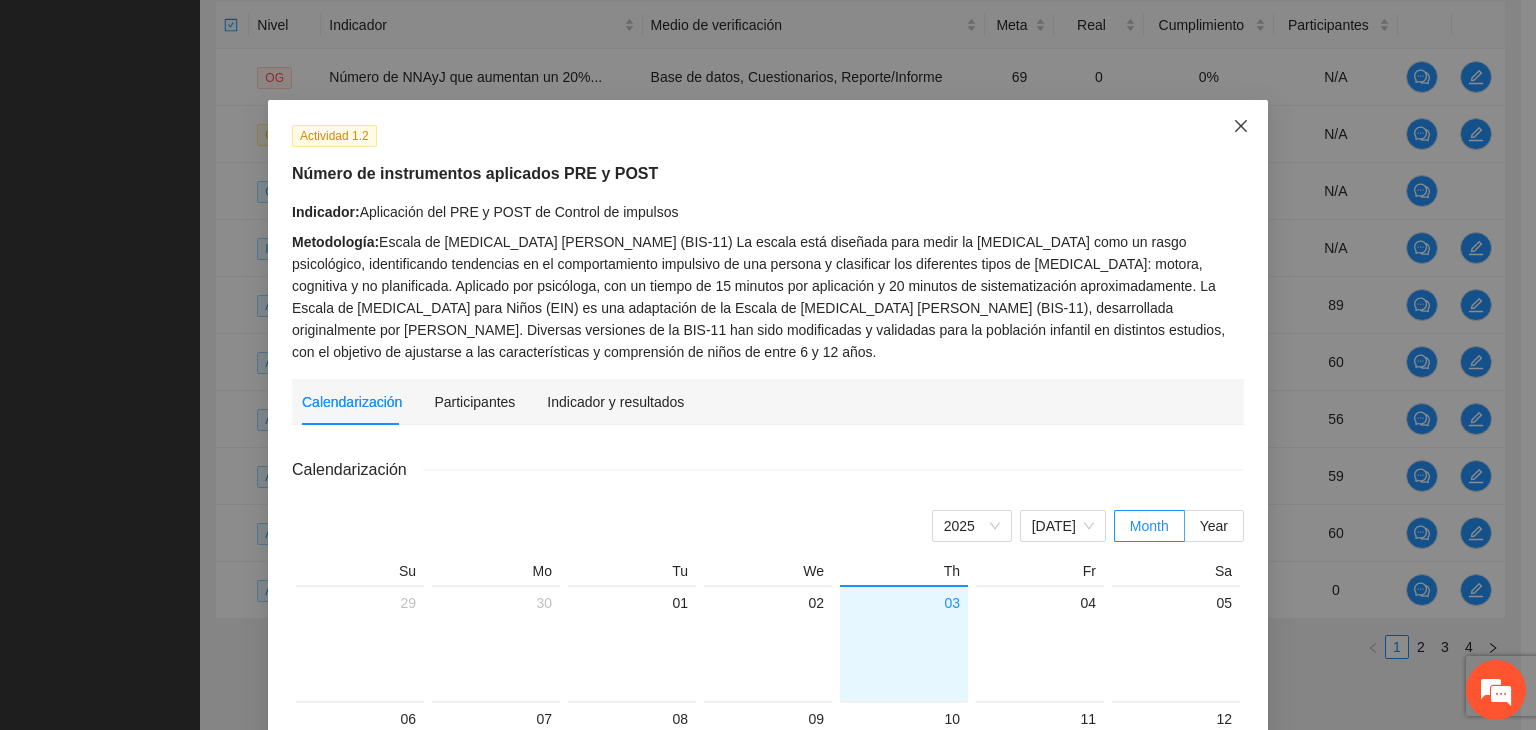 click 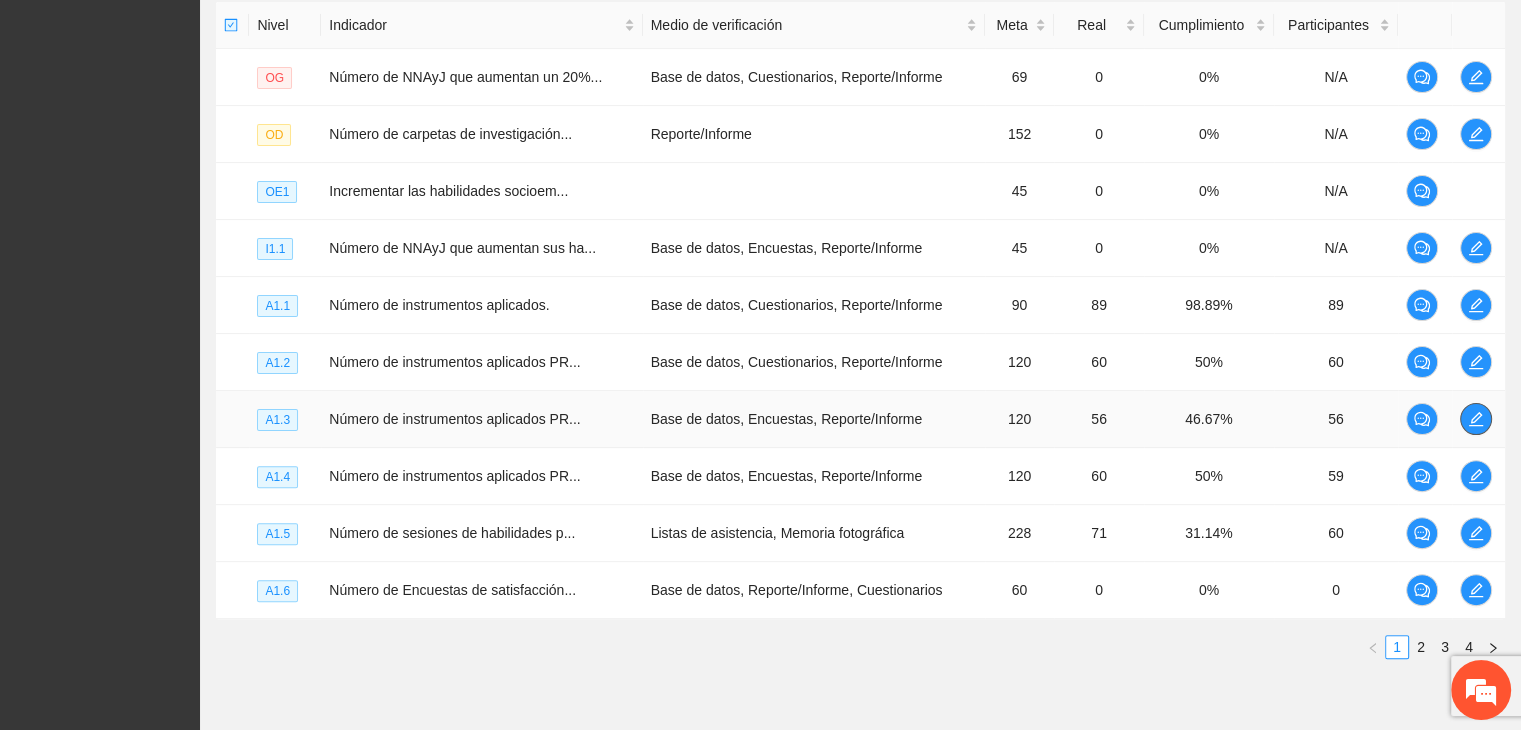 click at bounding box center [1476, 419] 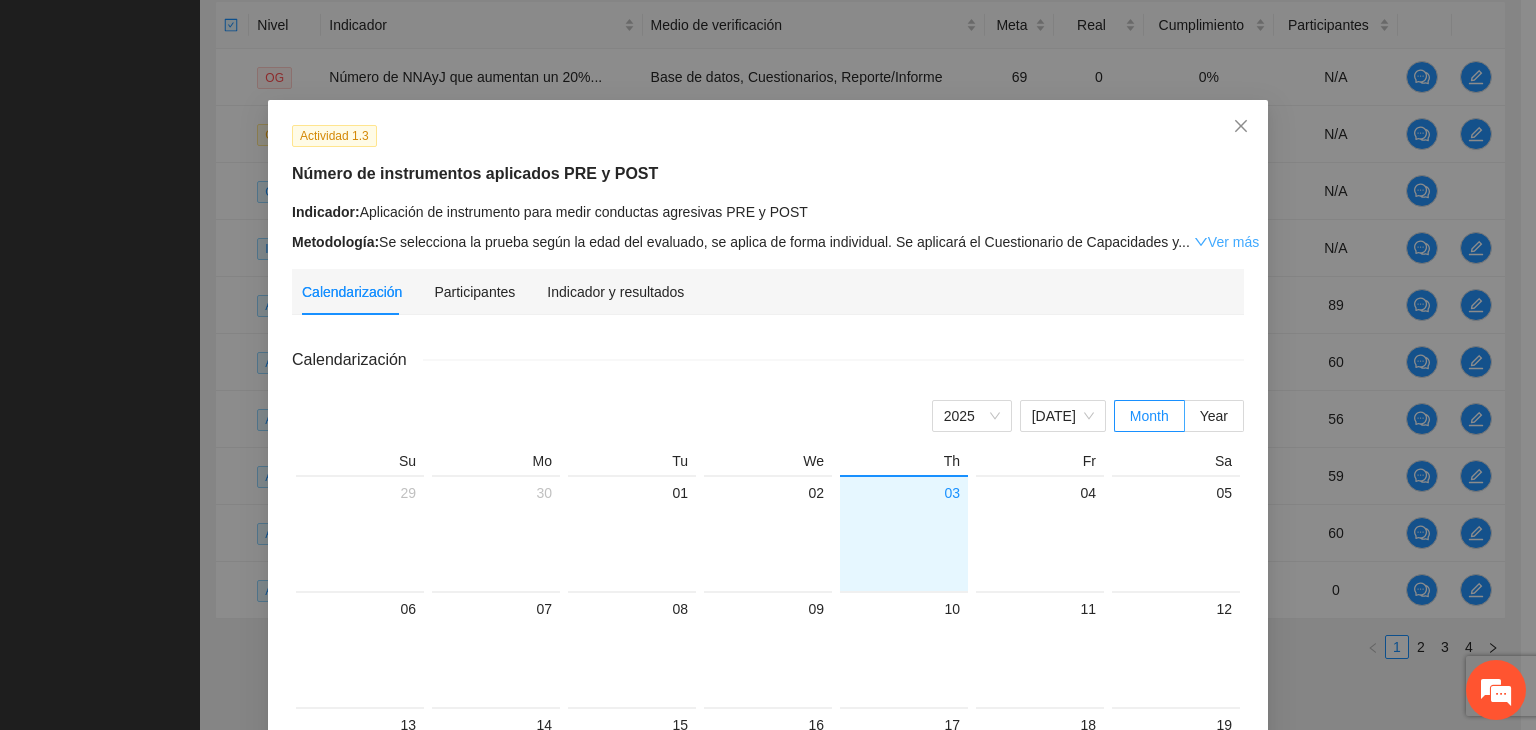 click on "Ver más" at bounding box center [1226, 242] 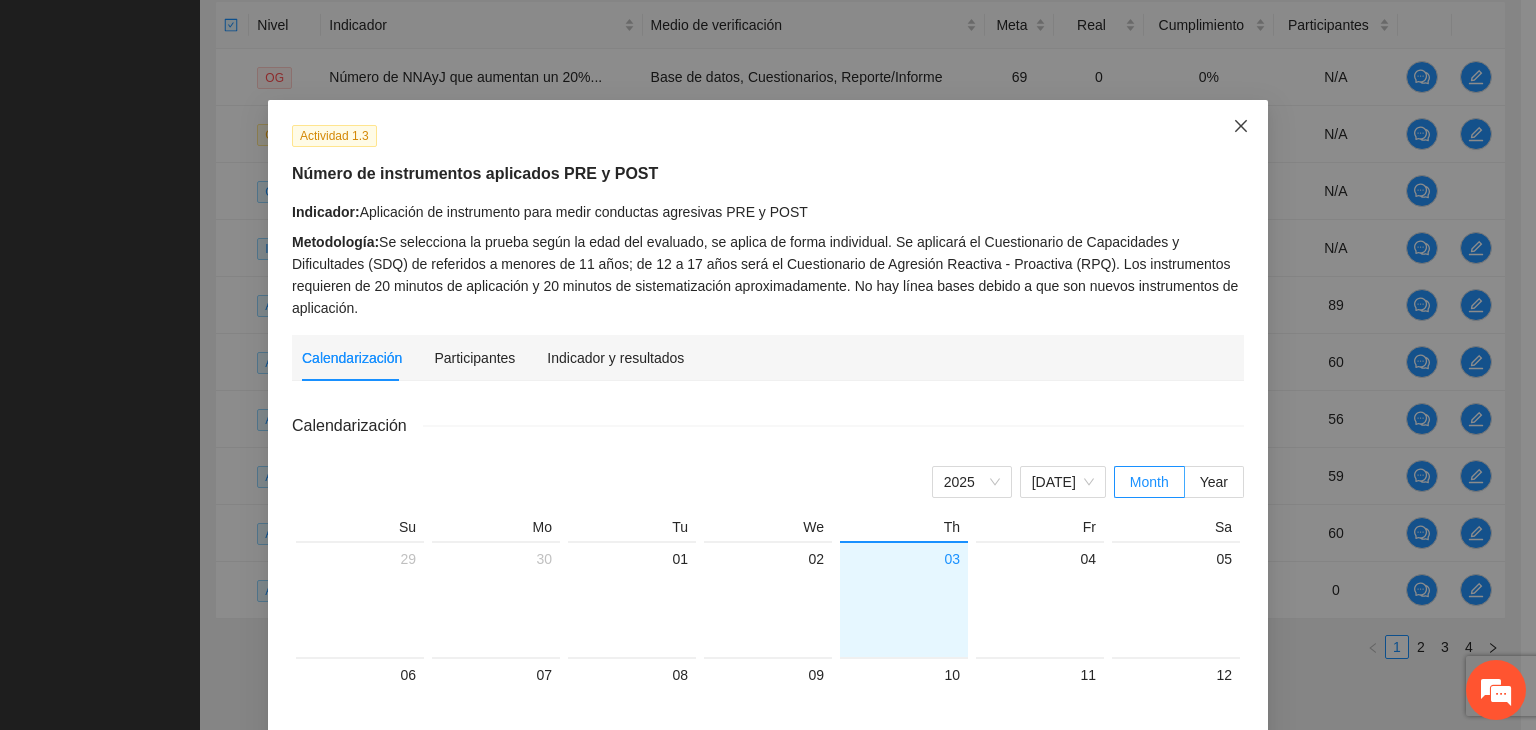 click 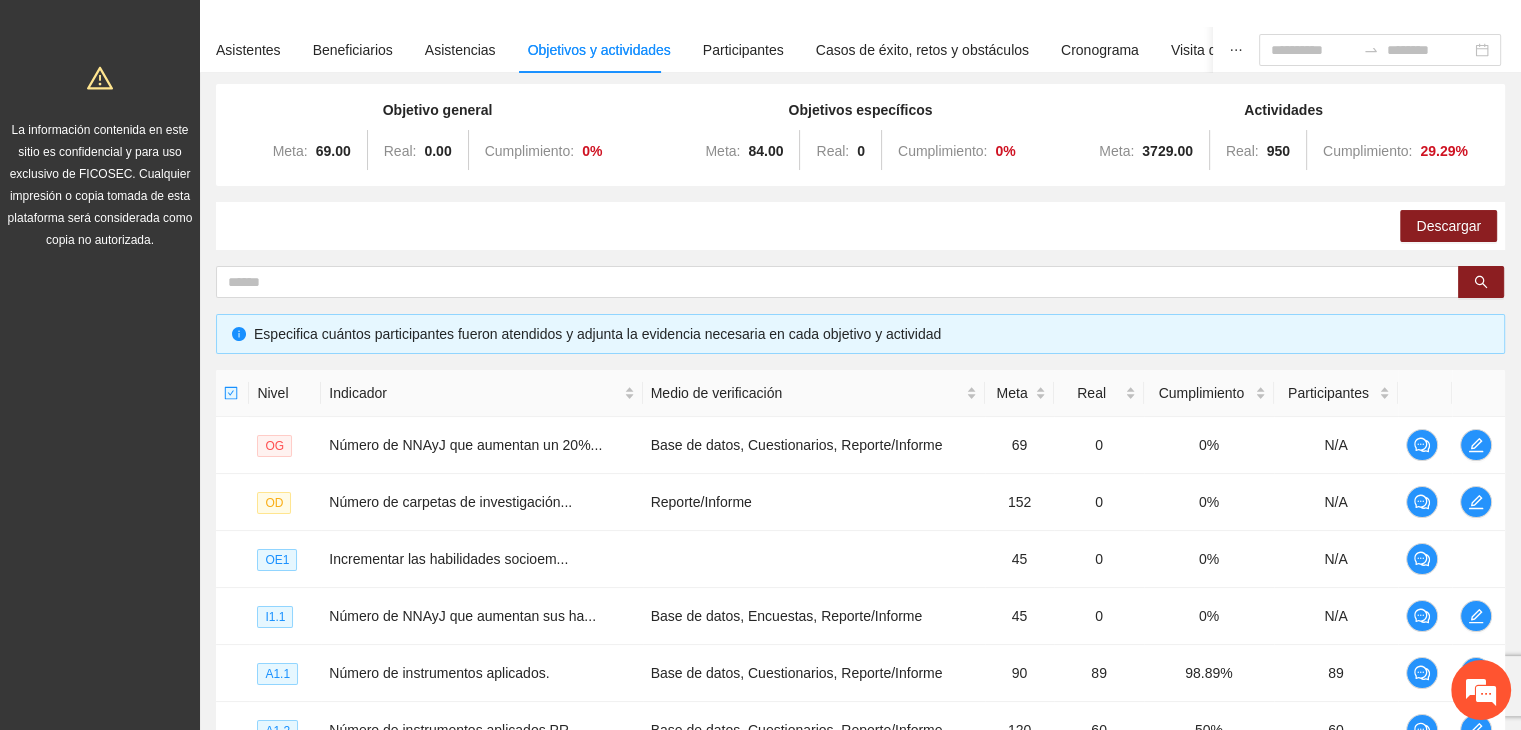scroll, scrollTop: 0, scrollLeft: 0, axis: both 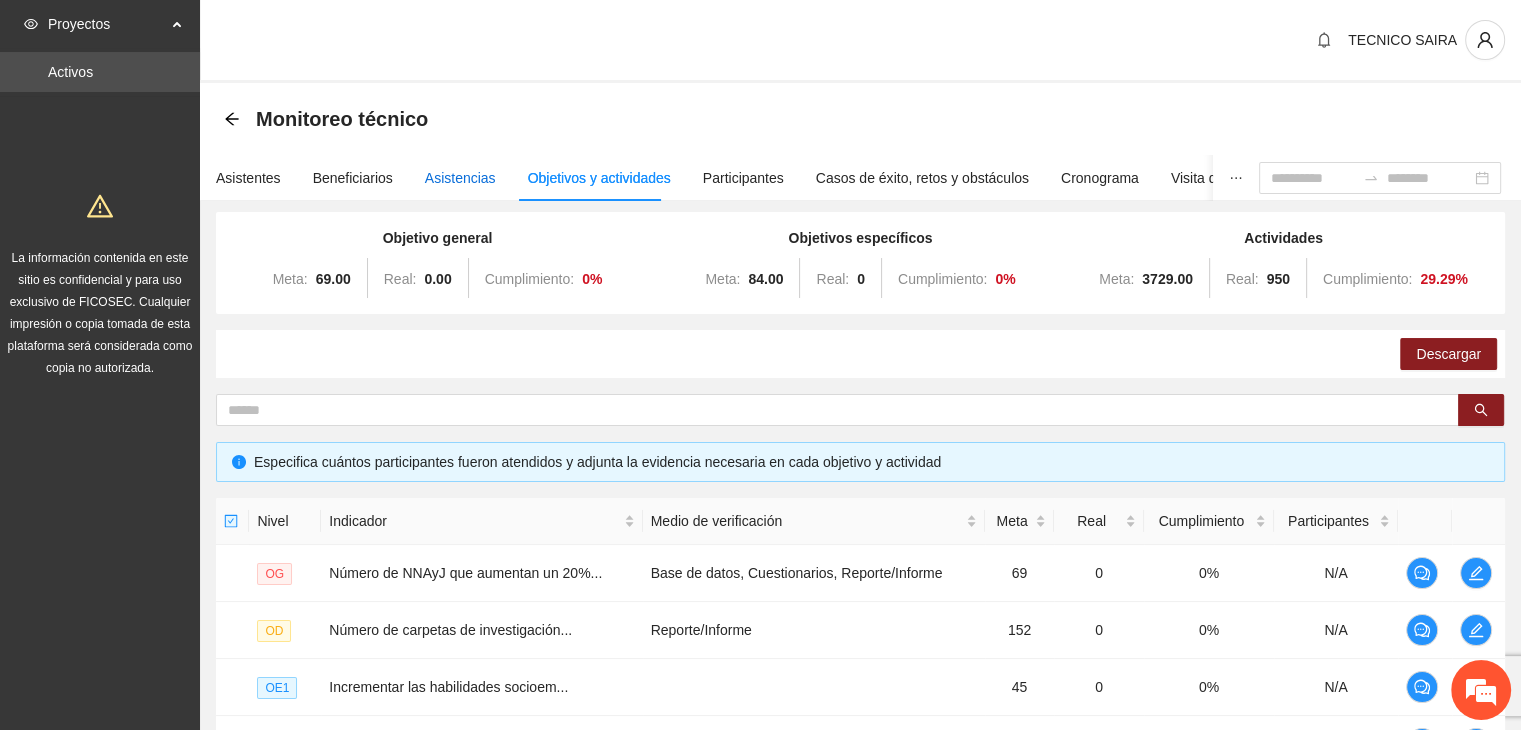 click on "Asistencias" at bounding box center [460, 178] 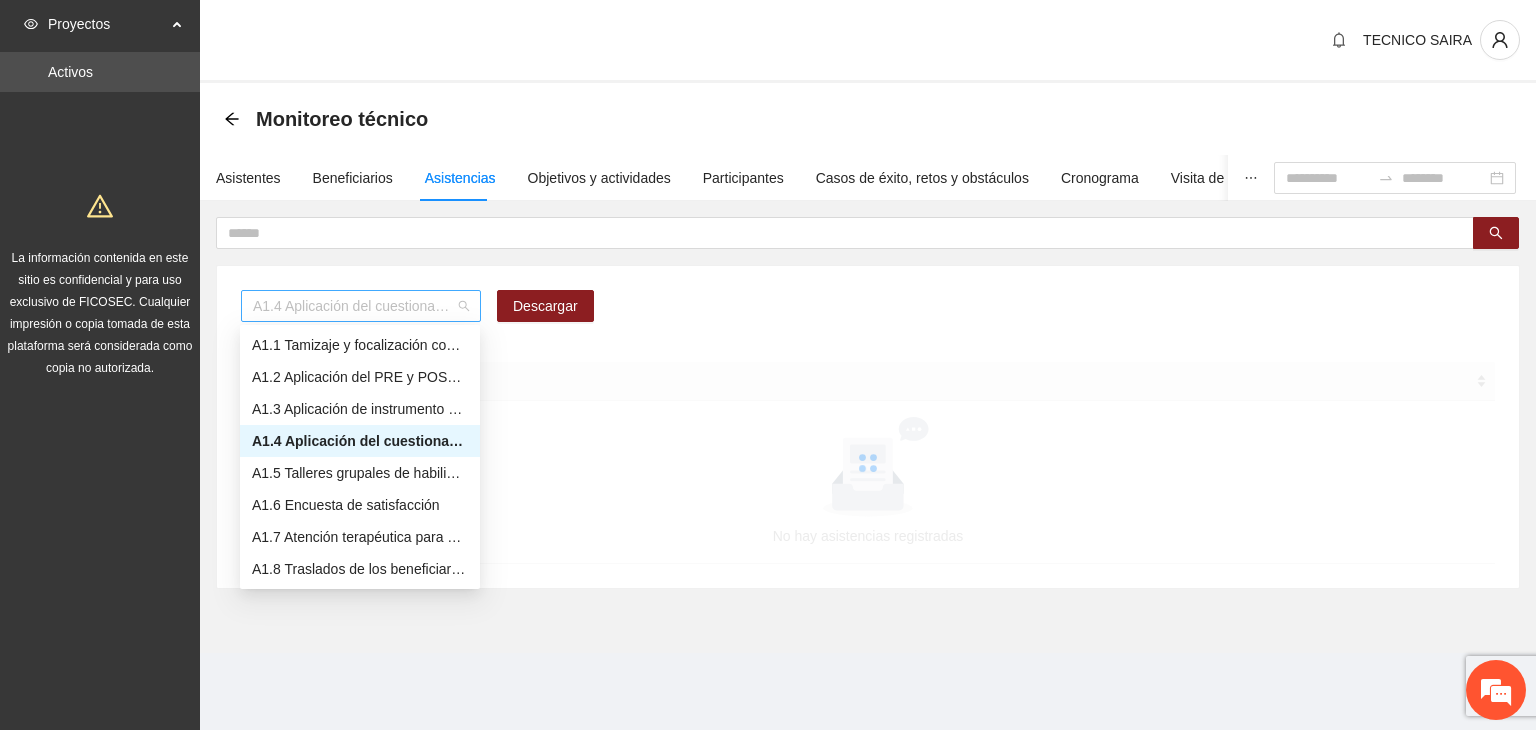 click on "A1.4 Aplicación del cuestionario MENA PRE y POST" at bounding box center (361, 306) 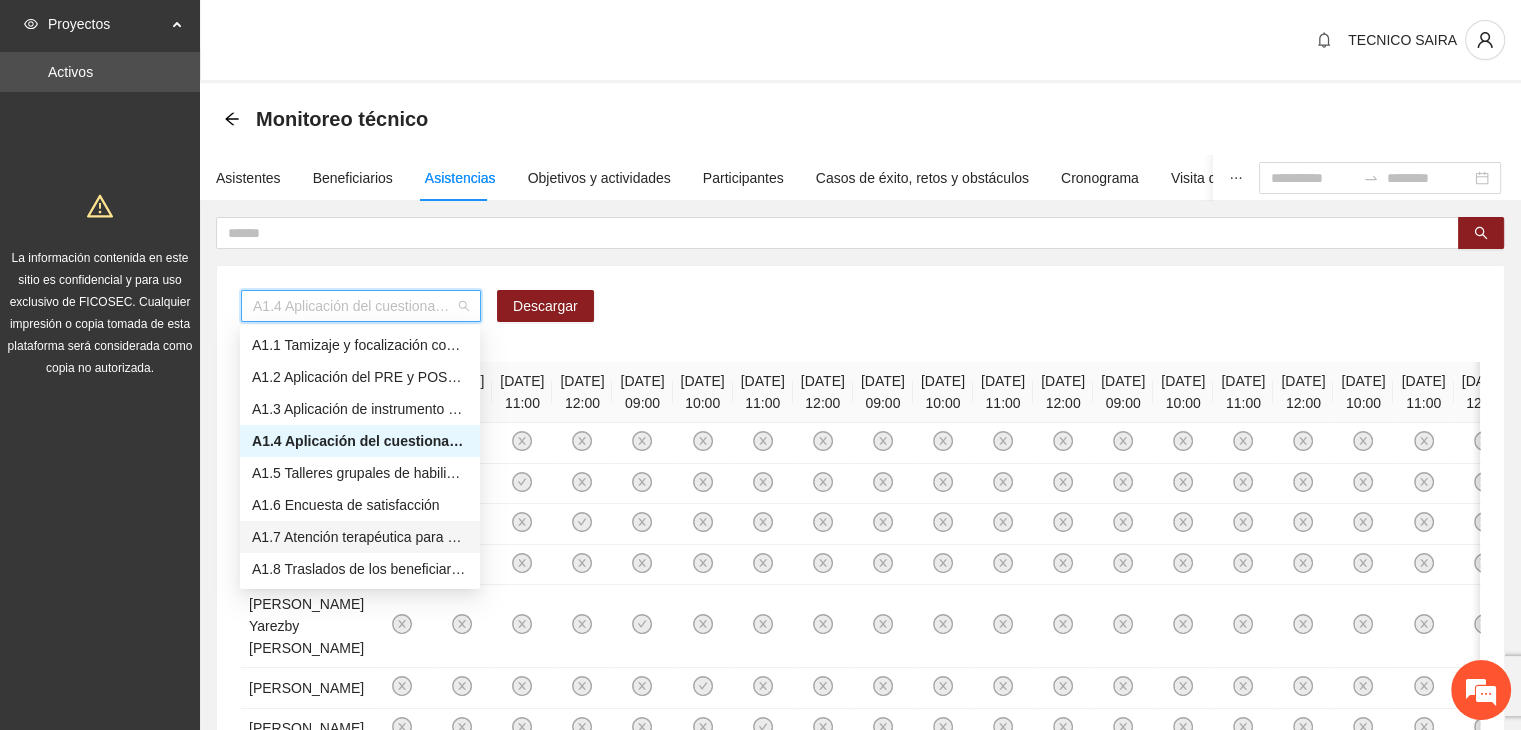 click on "A1.7 Atención terapéutica para el incremento de habilidades socioemocionales a NNAyJ que presentan bajo manejo y control de emociones." at bounding box center (360, 537) 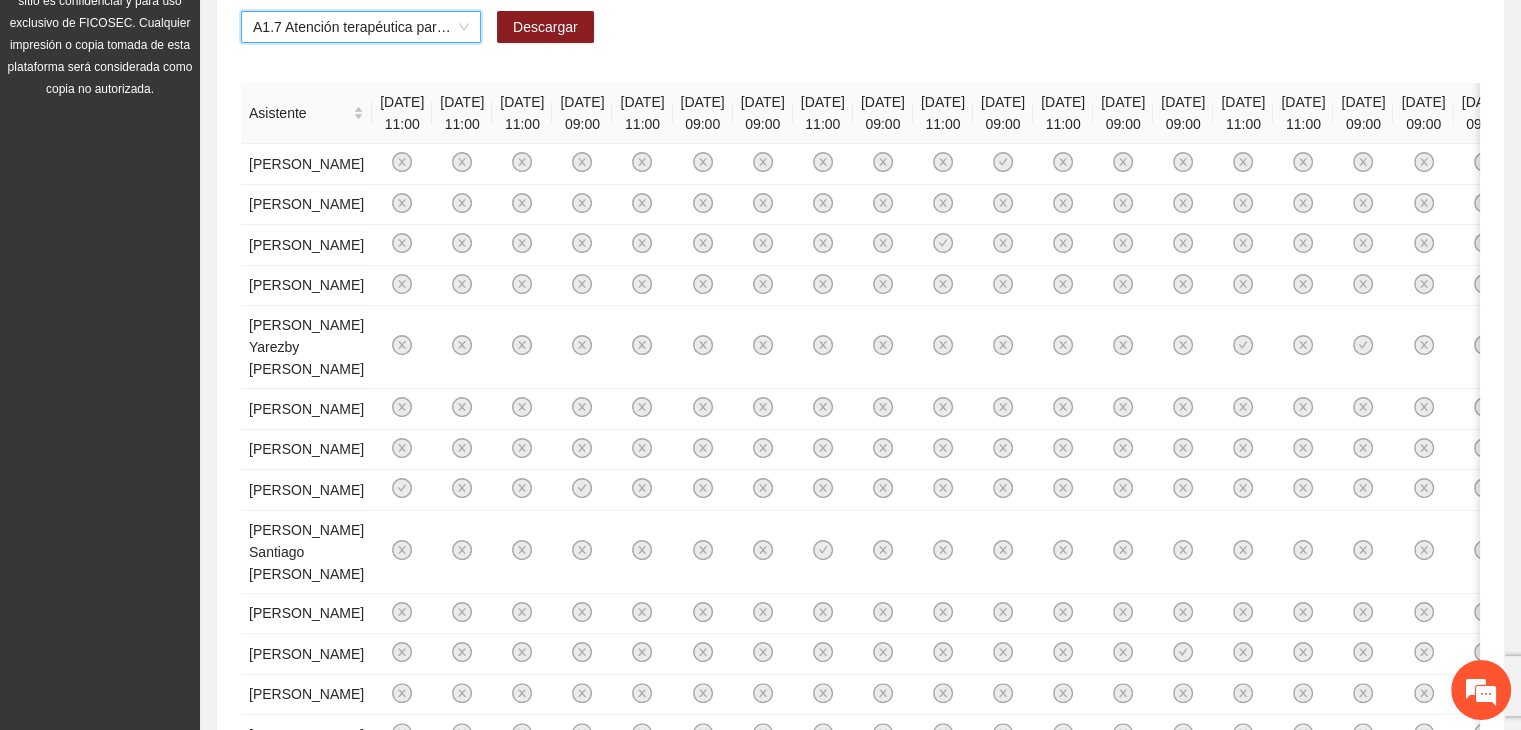 scroll, scrollTop: 17, scrollLeft: 0, axis: vertical 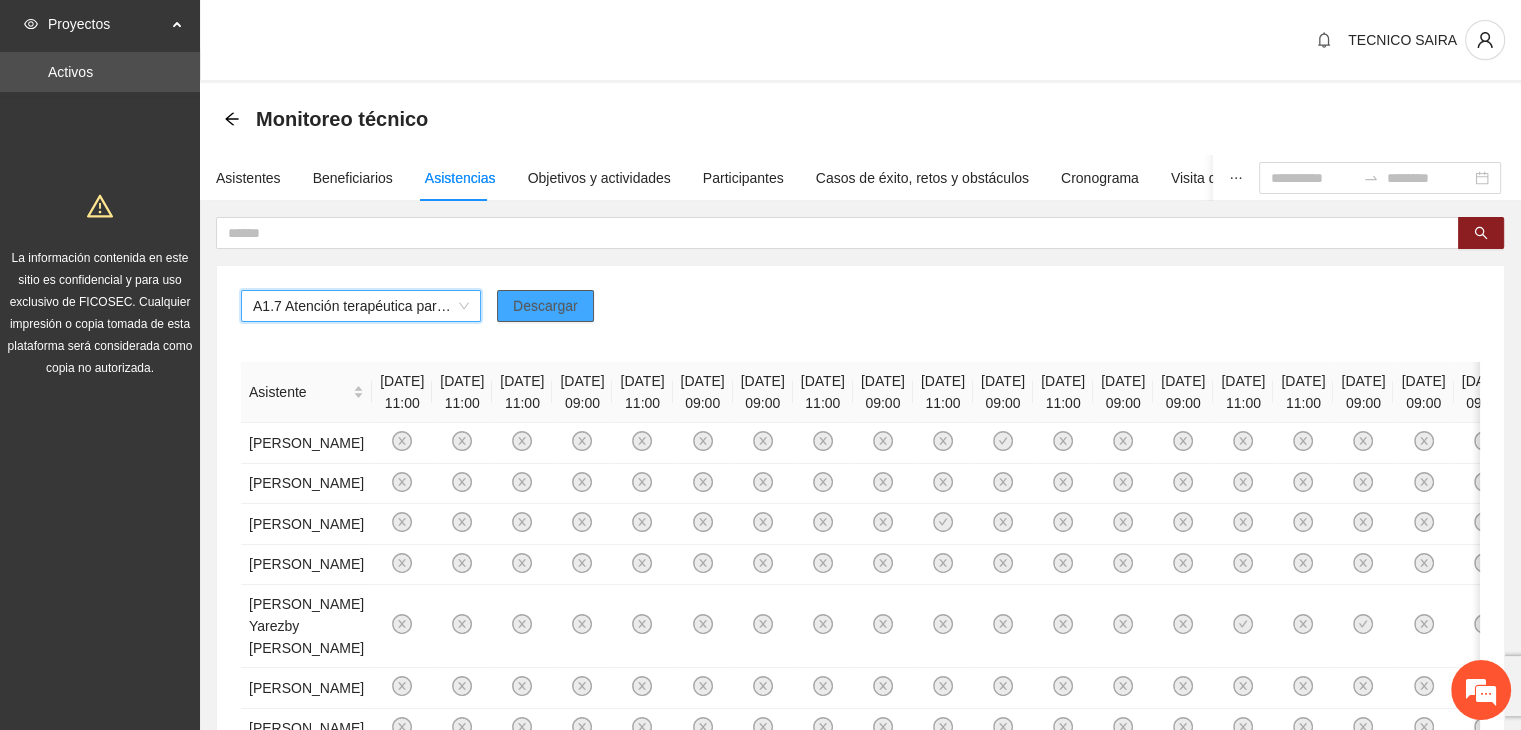 click on "Descargar" at bounding box center (545, 306) 